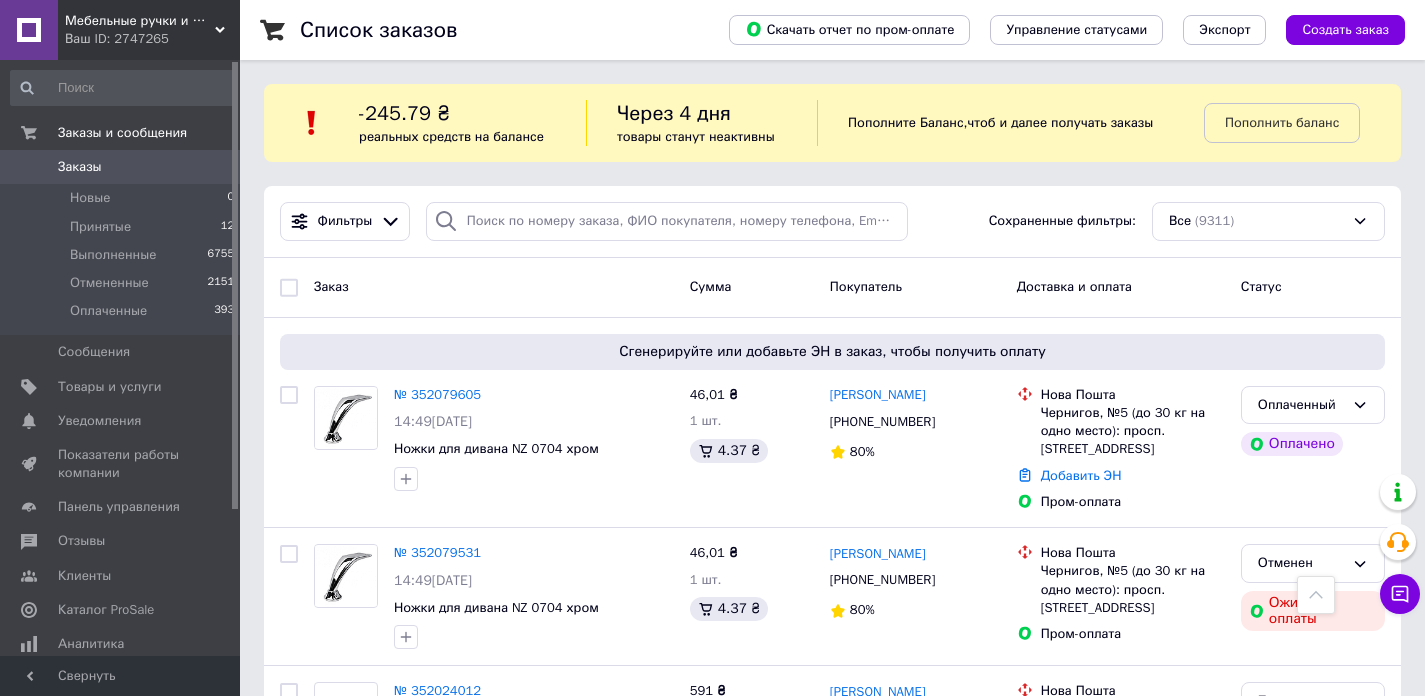 scroll, scrollTop: 2184, scrollLeft: 0, axis: vertical 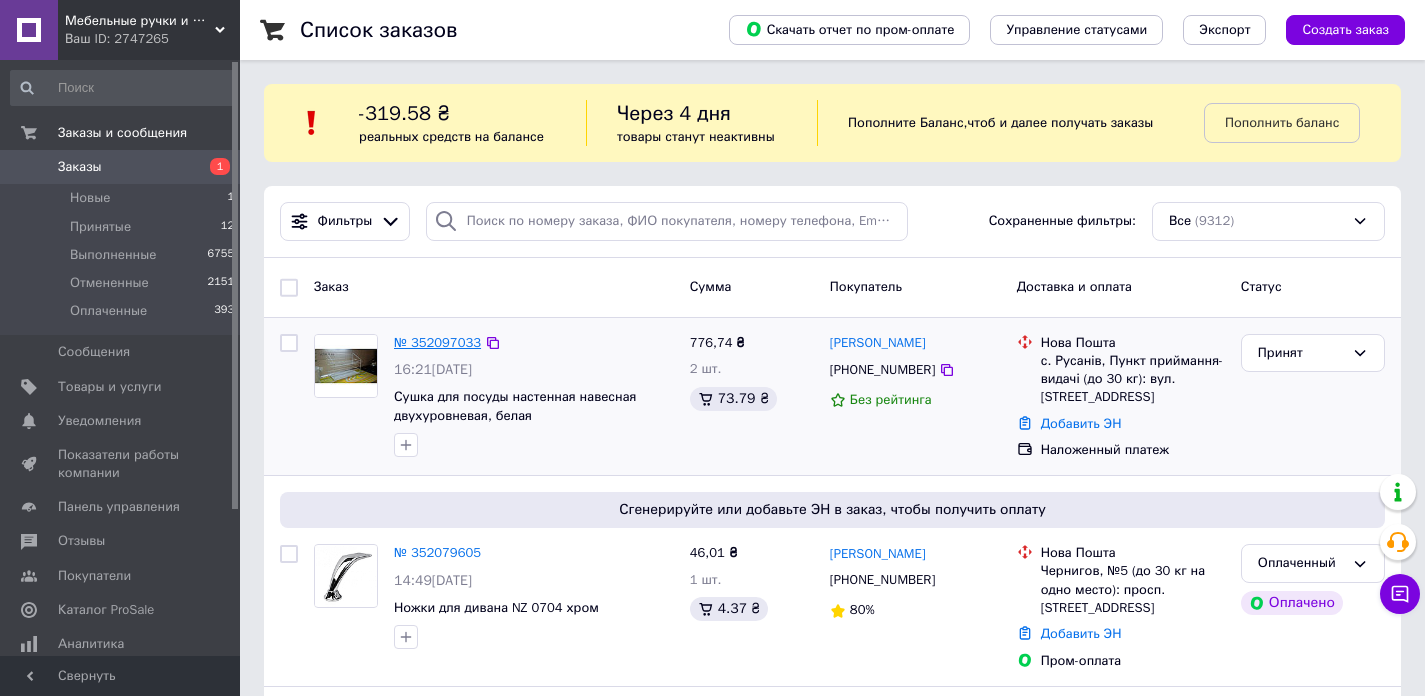 click on "№ 352097033" at bounding box center (437, 342) 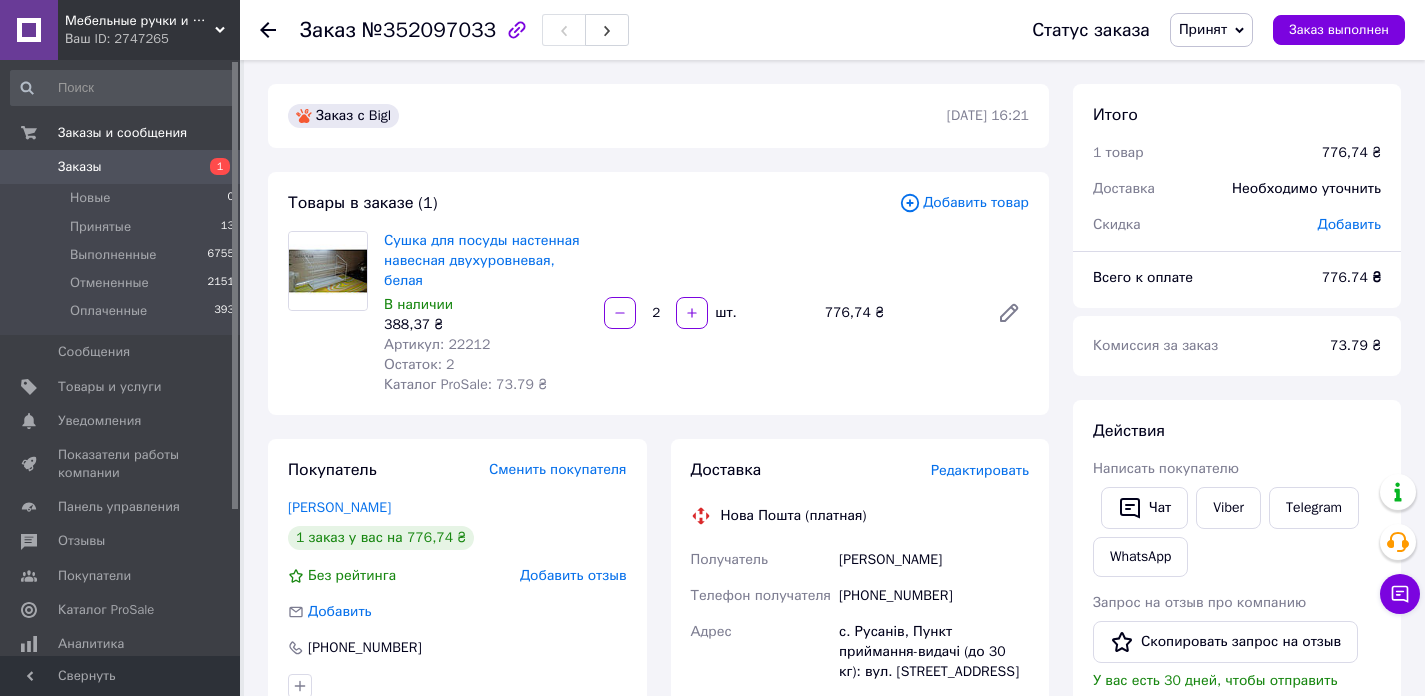 click on "Артикул: 22212" at bounding box center [437, 344] 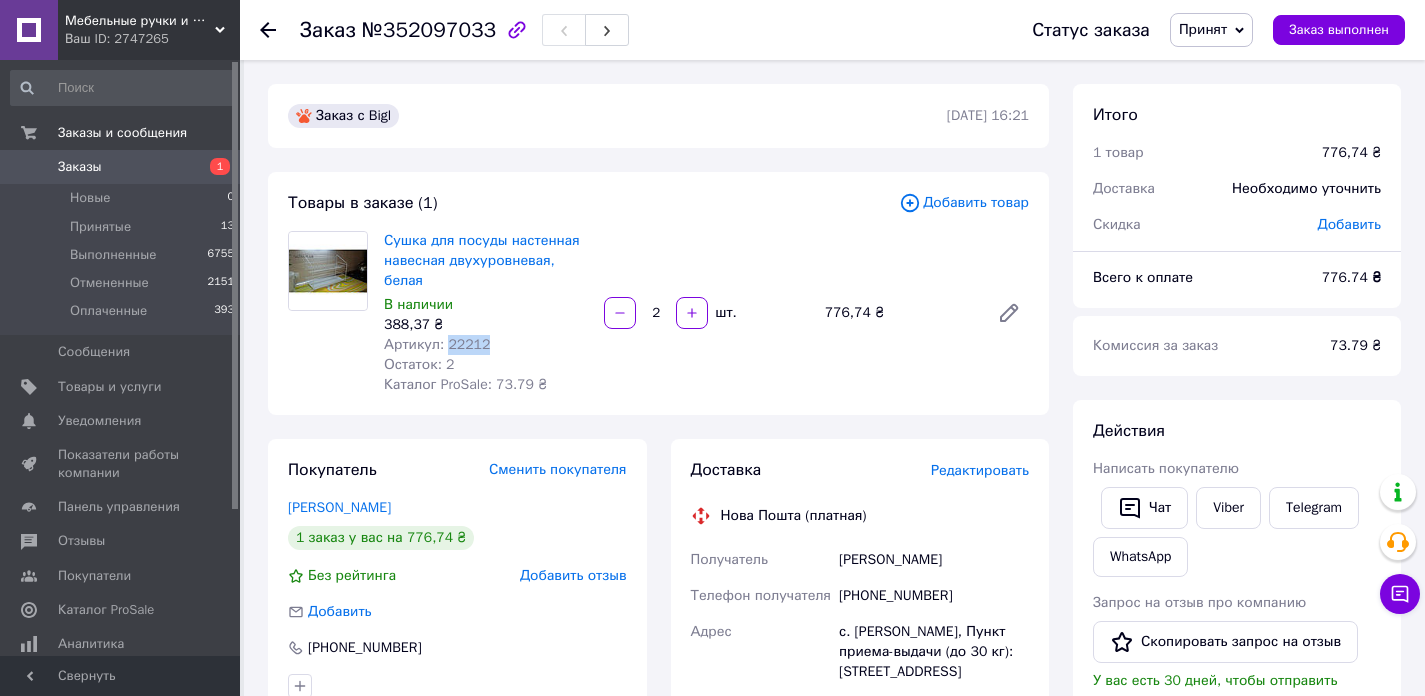 click on "Артикул: 22212" at bounding box center (437, 344) 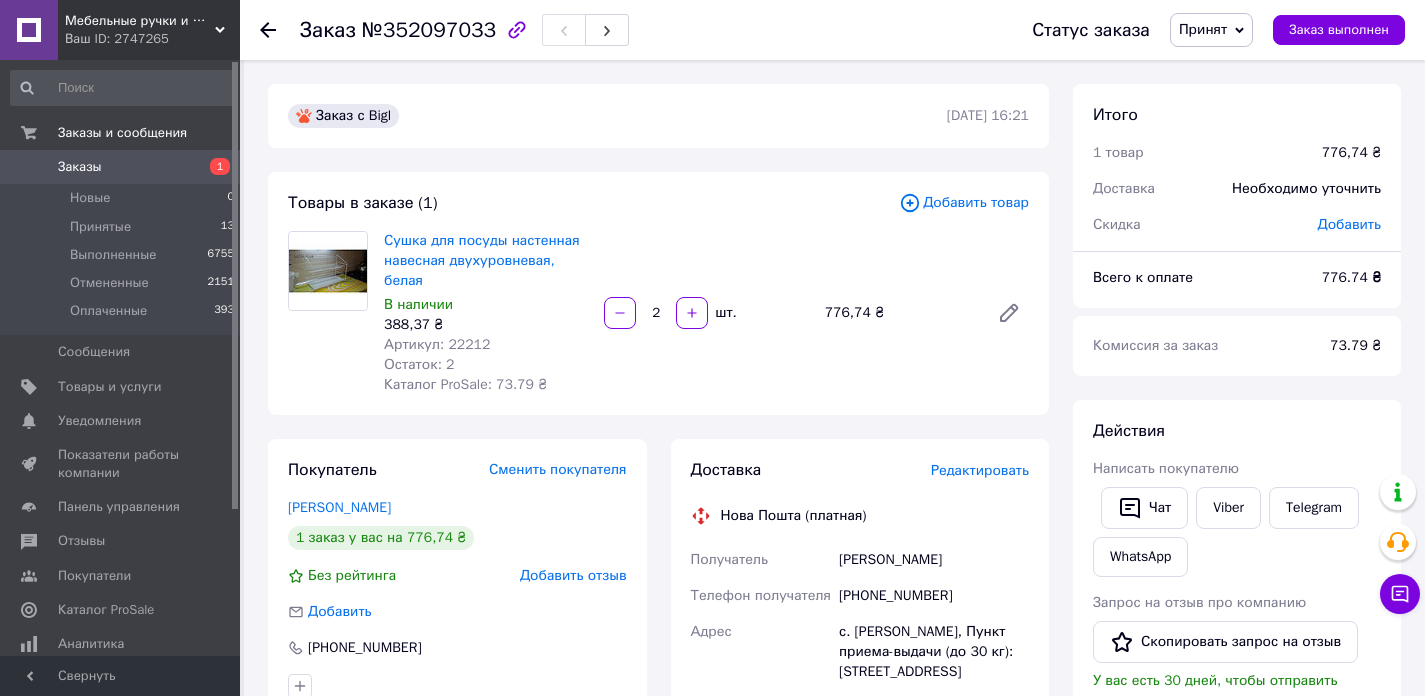 click on "Сушка для посуды настенная навесная двухуровневая, белая" at bounding box center [486, 261] 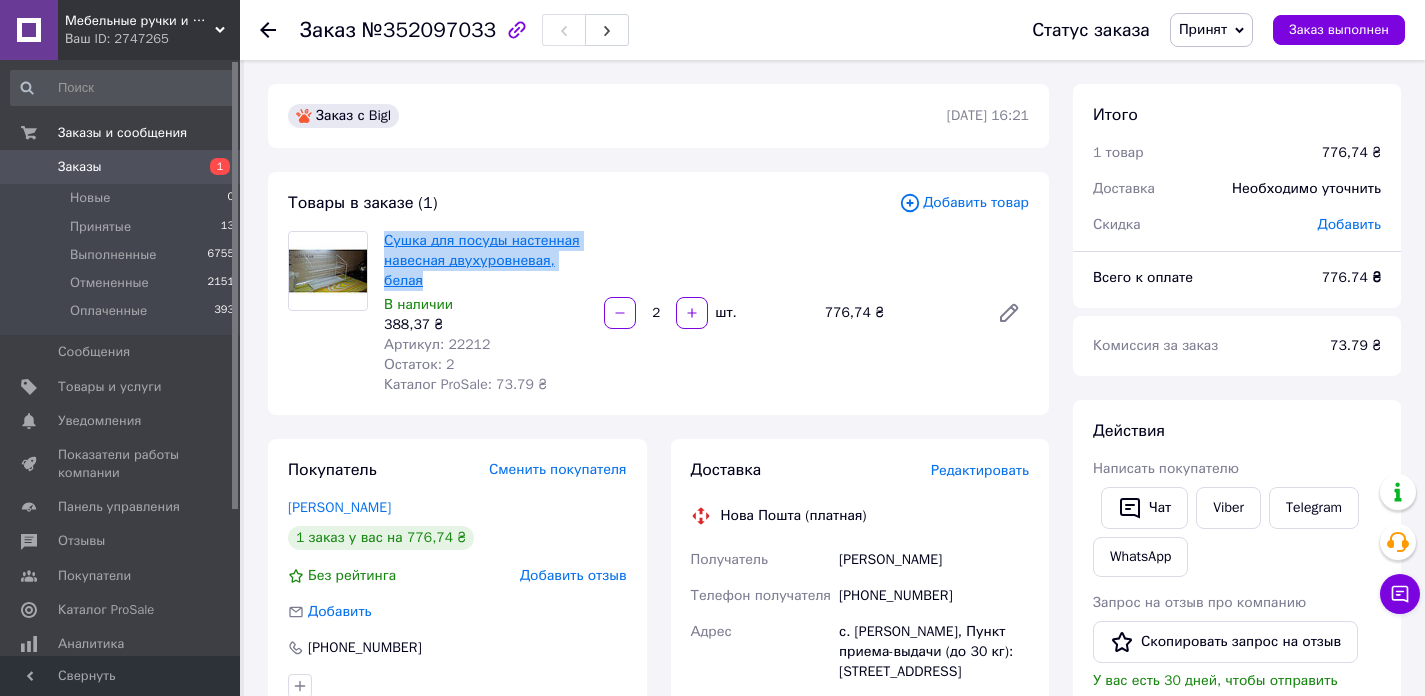 drag, startPoint x: 431, startPoint y: 284, endPoint x: 426, endPoint y: 256, distance: 28.442924 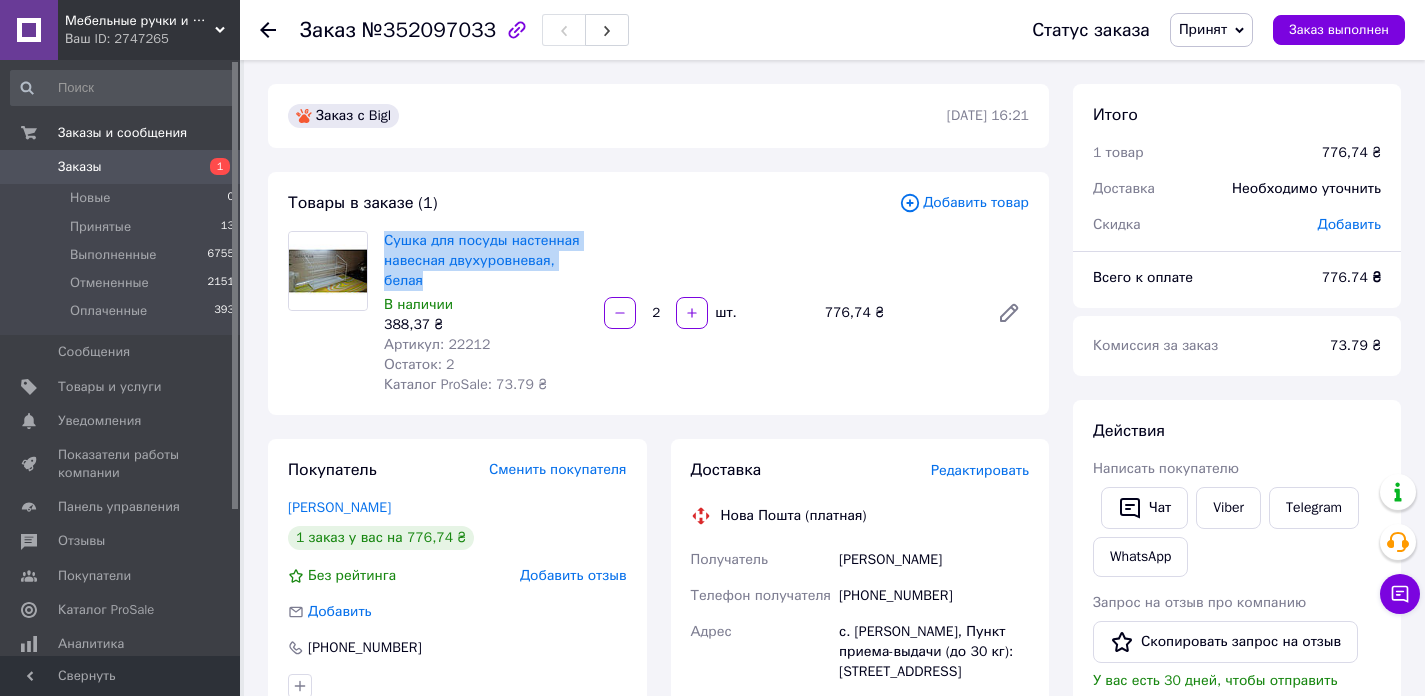 copy on "Сушка для посуды настенная навесная двухуровневая, белая" 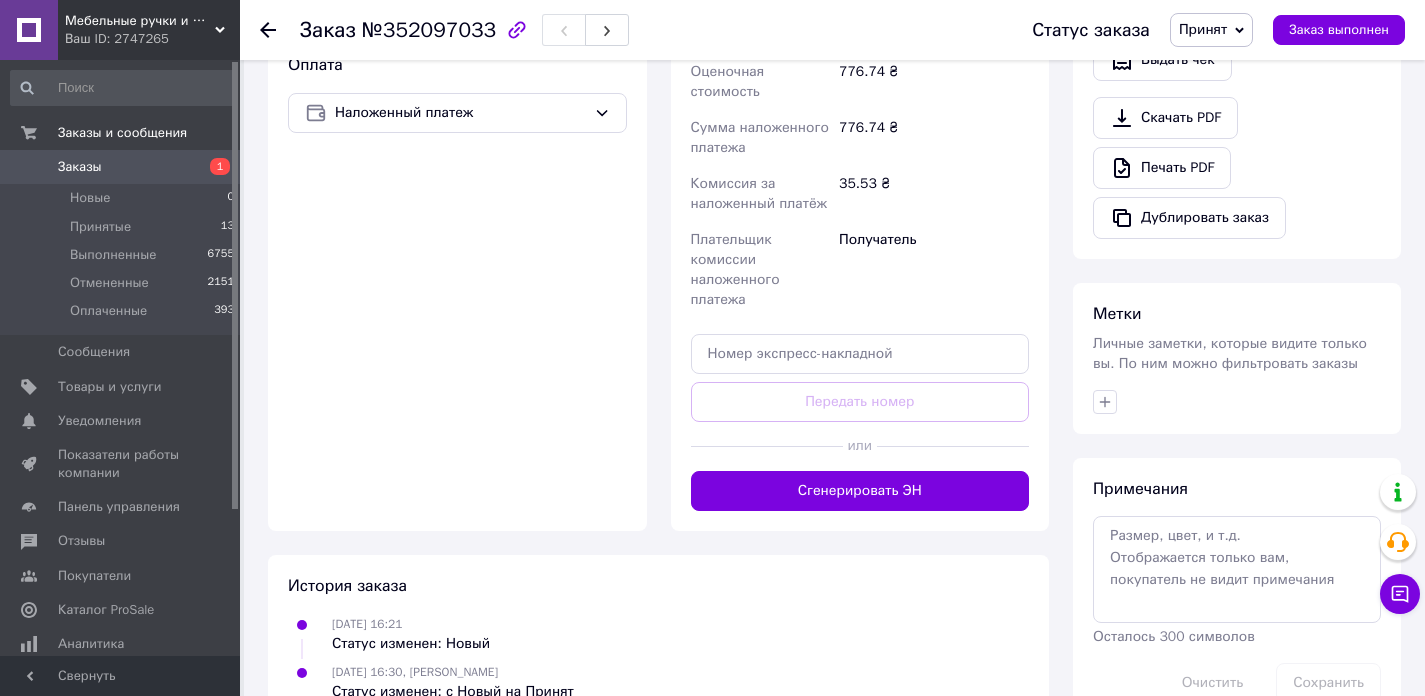 scroll, scrollTop: 0, scrollLeft: 0, axis: both 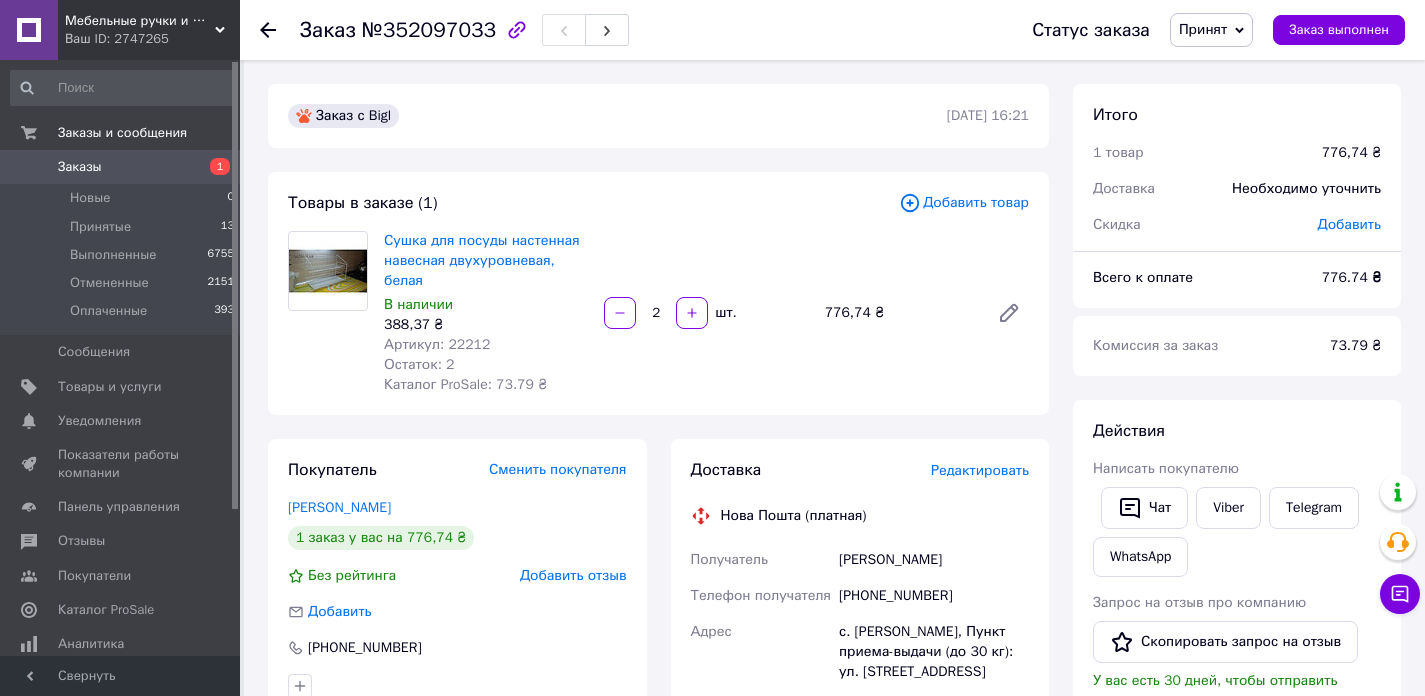 click on "Заказы" at bounding box center [121, 167] 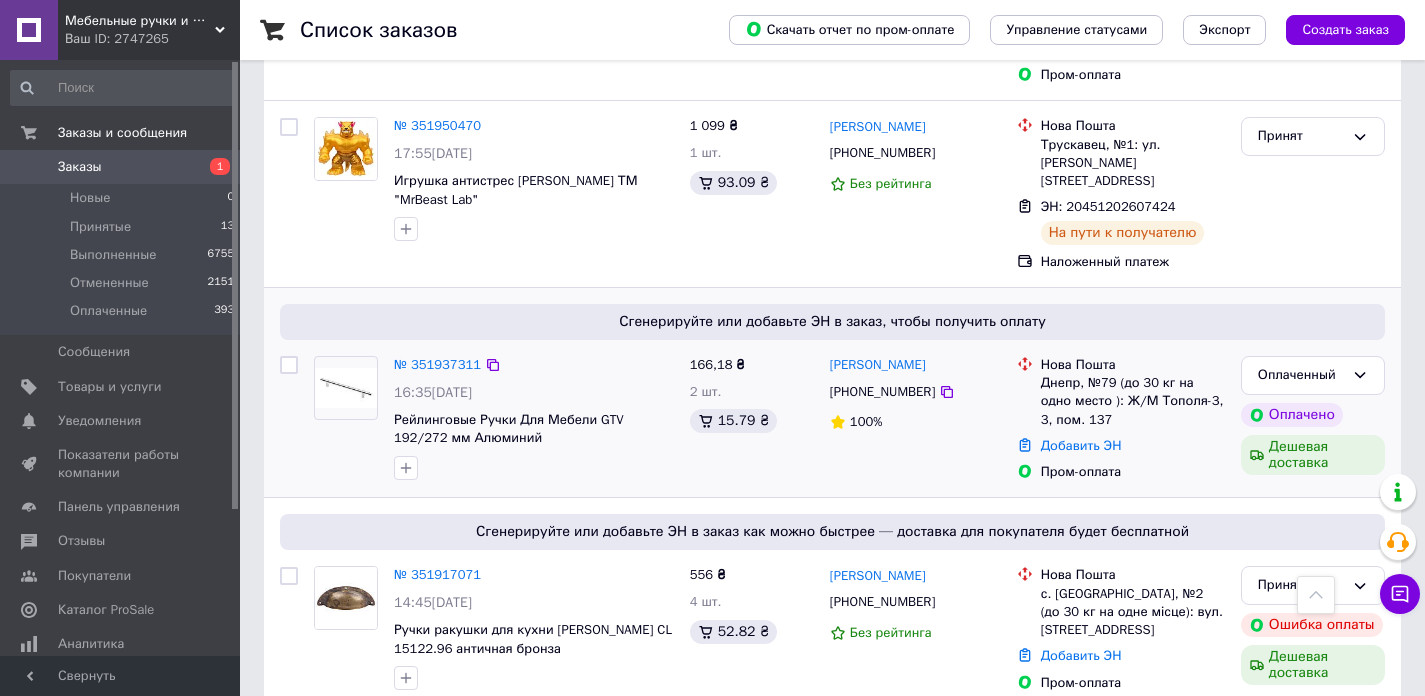 scroll, scrollTop: 2231, scrollLeft: 0, axis: vertical 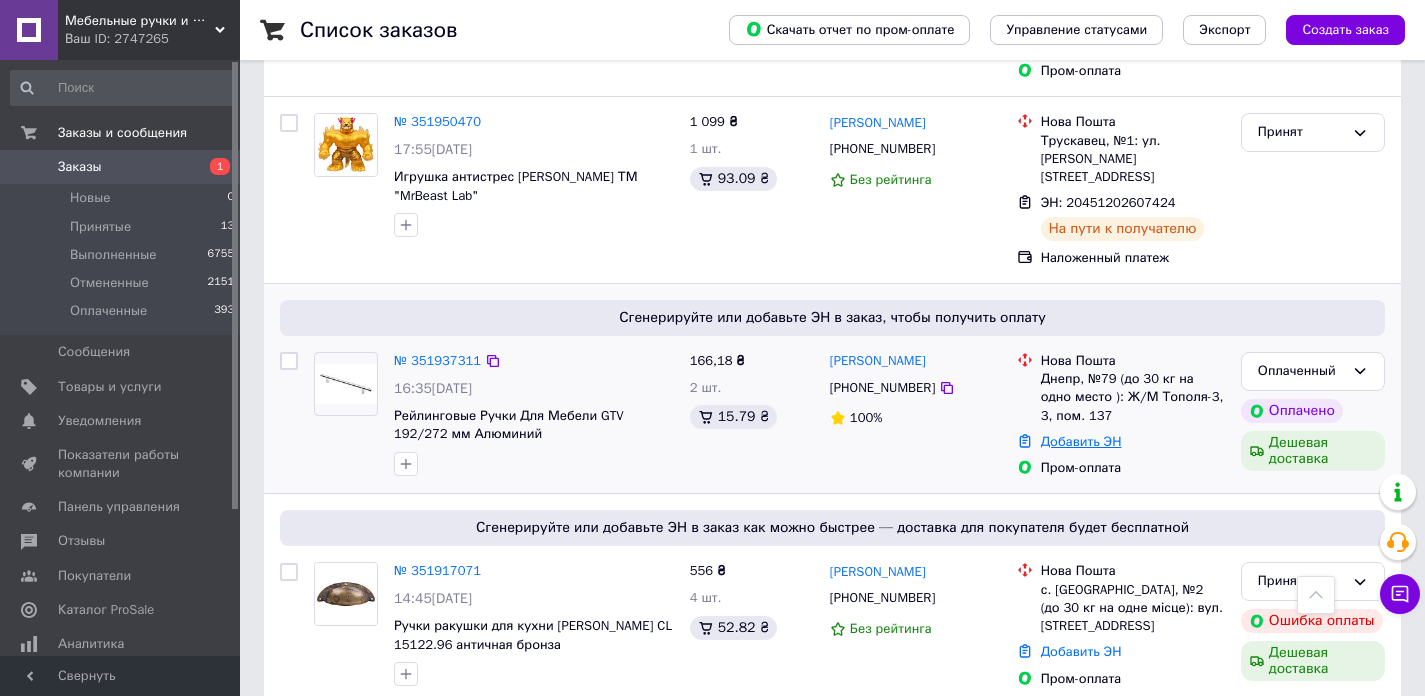 click on "Добавить ЭН" at bounding box center [1081, 441] 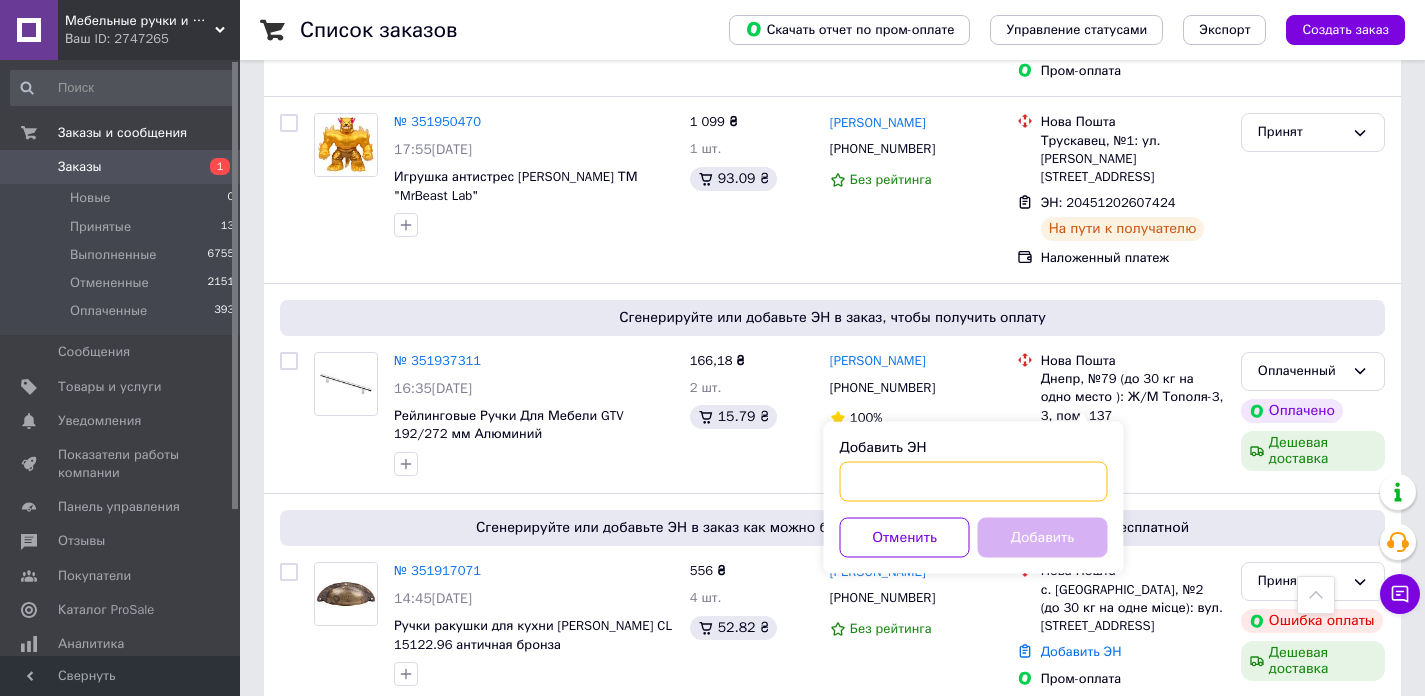 click on "Добавить ЭН" at bounding box center (974, 482) 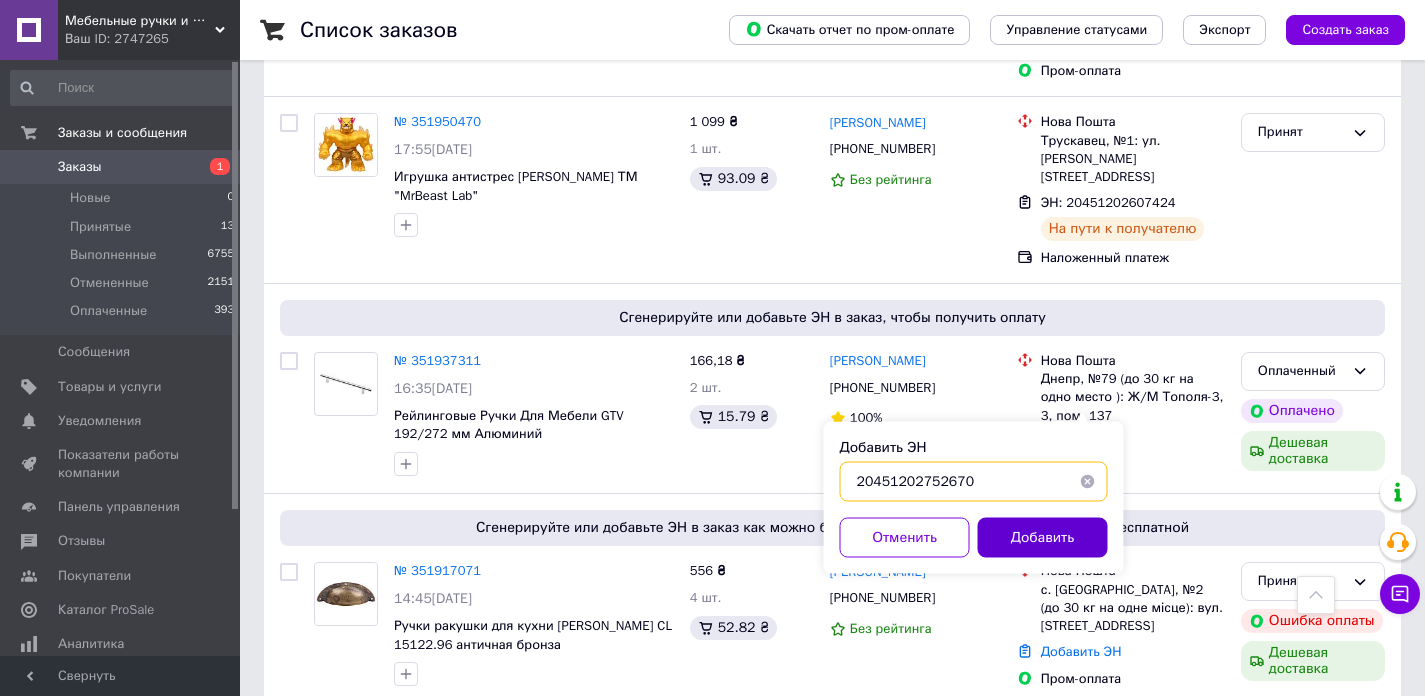 type on "20451202752670" 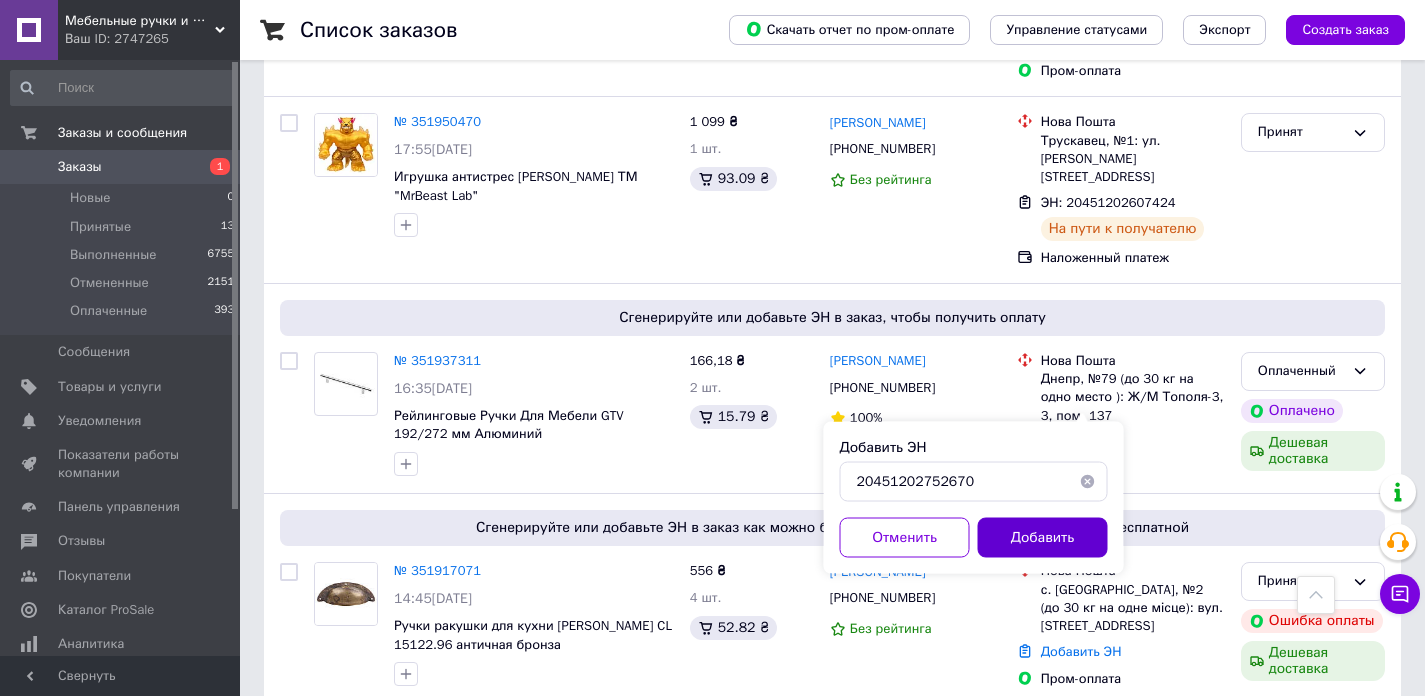 click on "Добавить" at bounding box center (1043, 538) 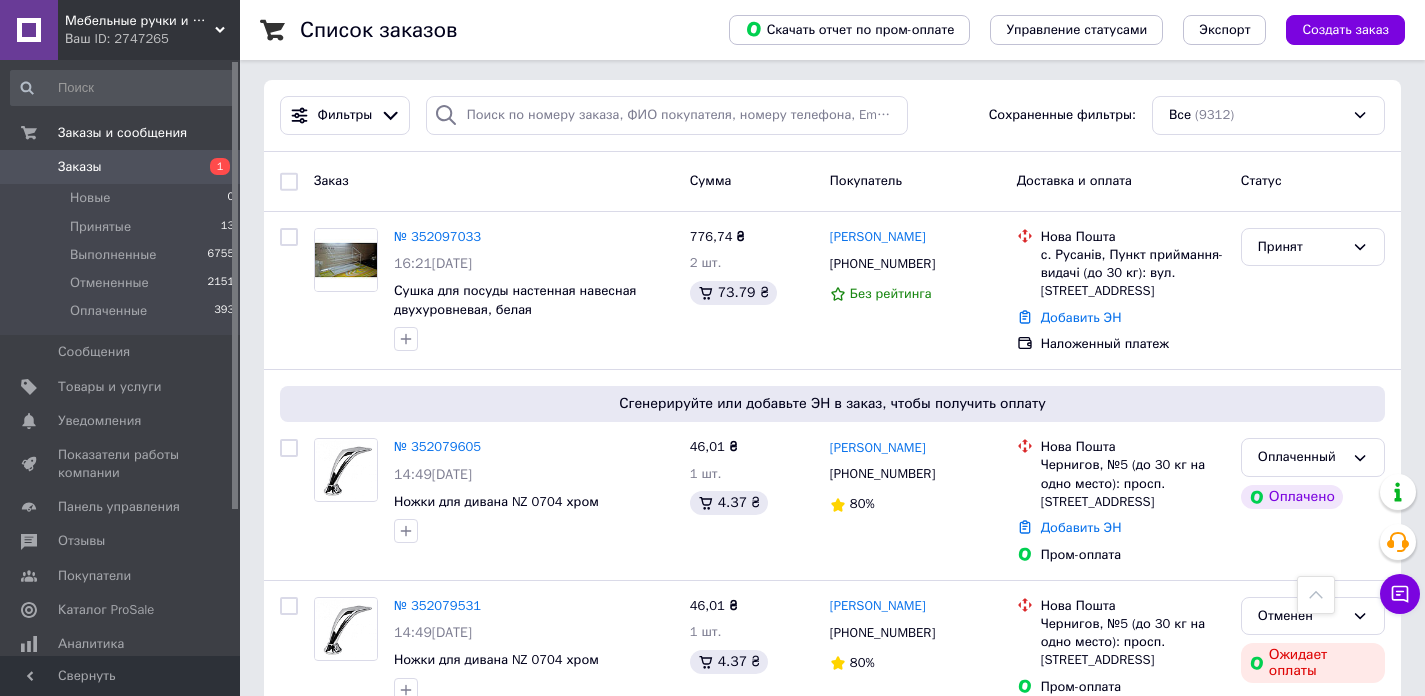 scroll, scrollTop: 0, scrollLeft: 0, axis: both 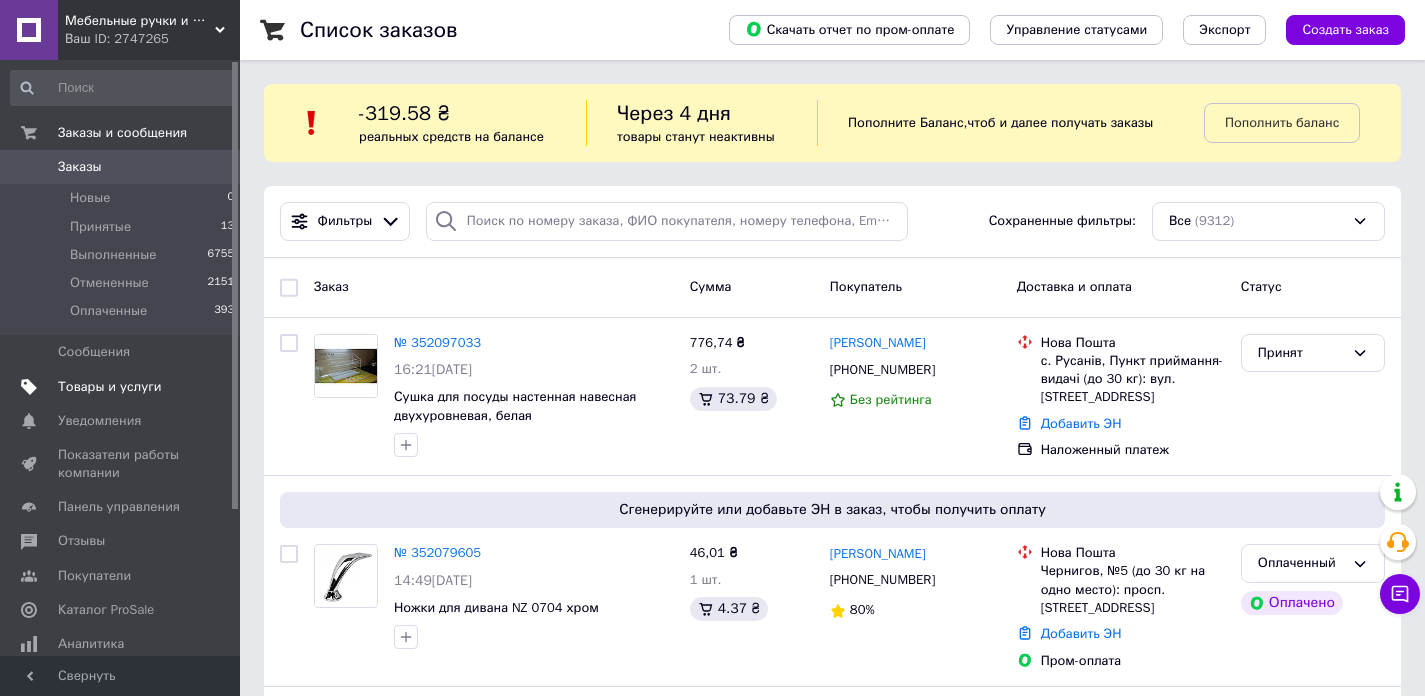 click on "Товары и услуги" at bounding box center (110, 387) 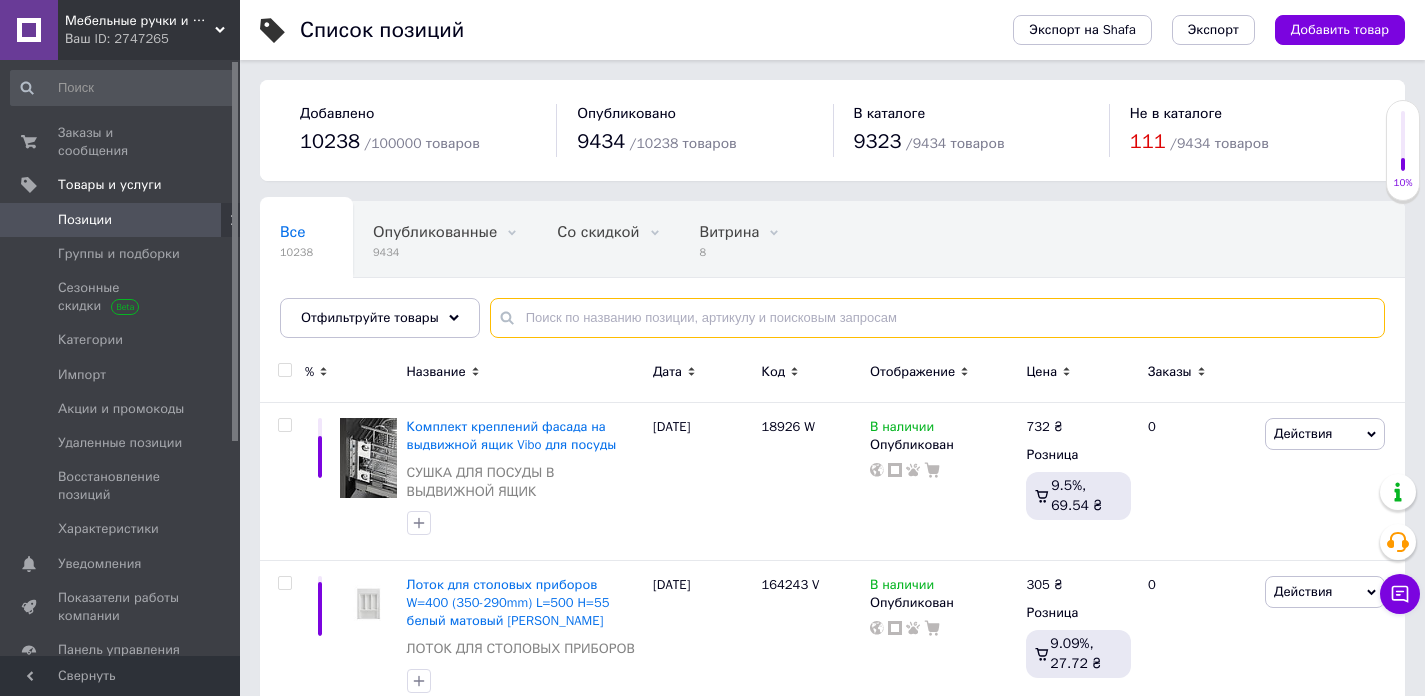 click at bounding box center (937, 318) 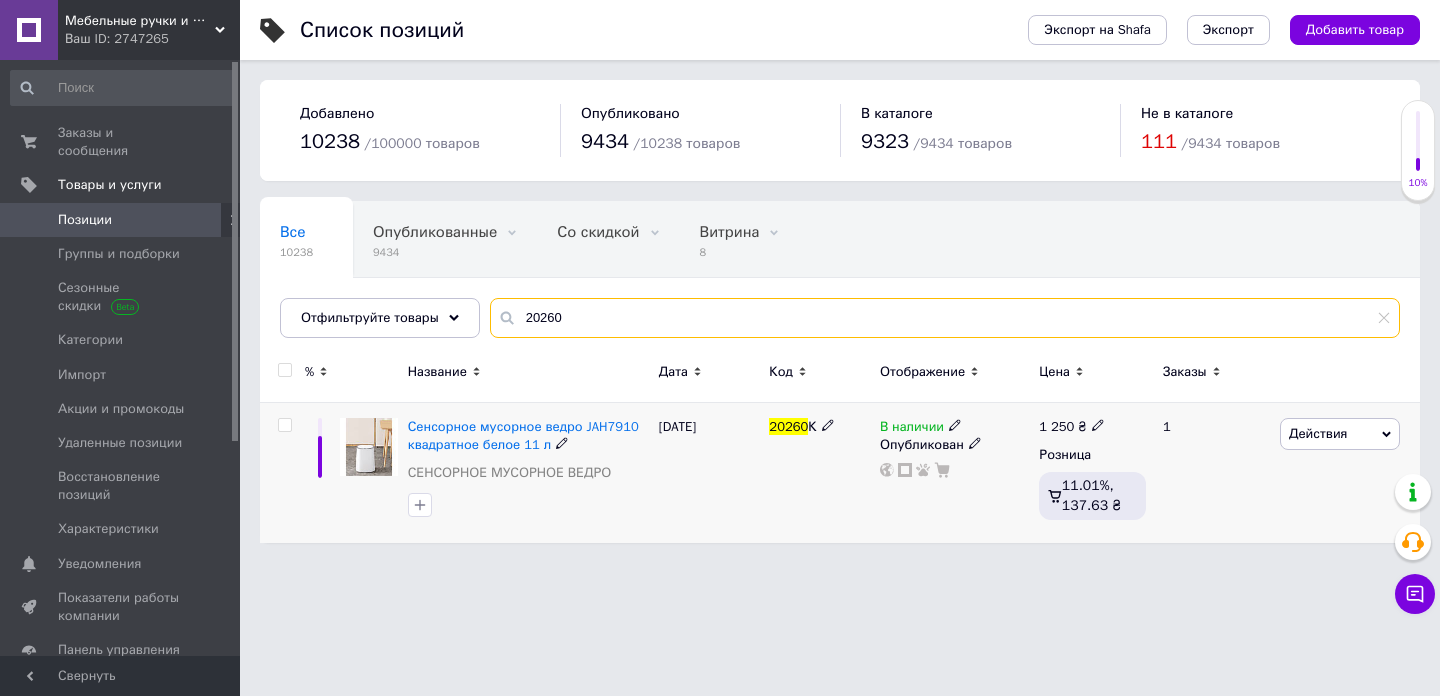 type on "20260" 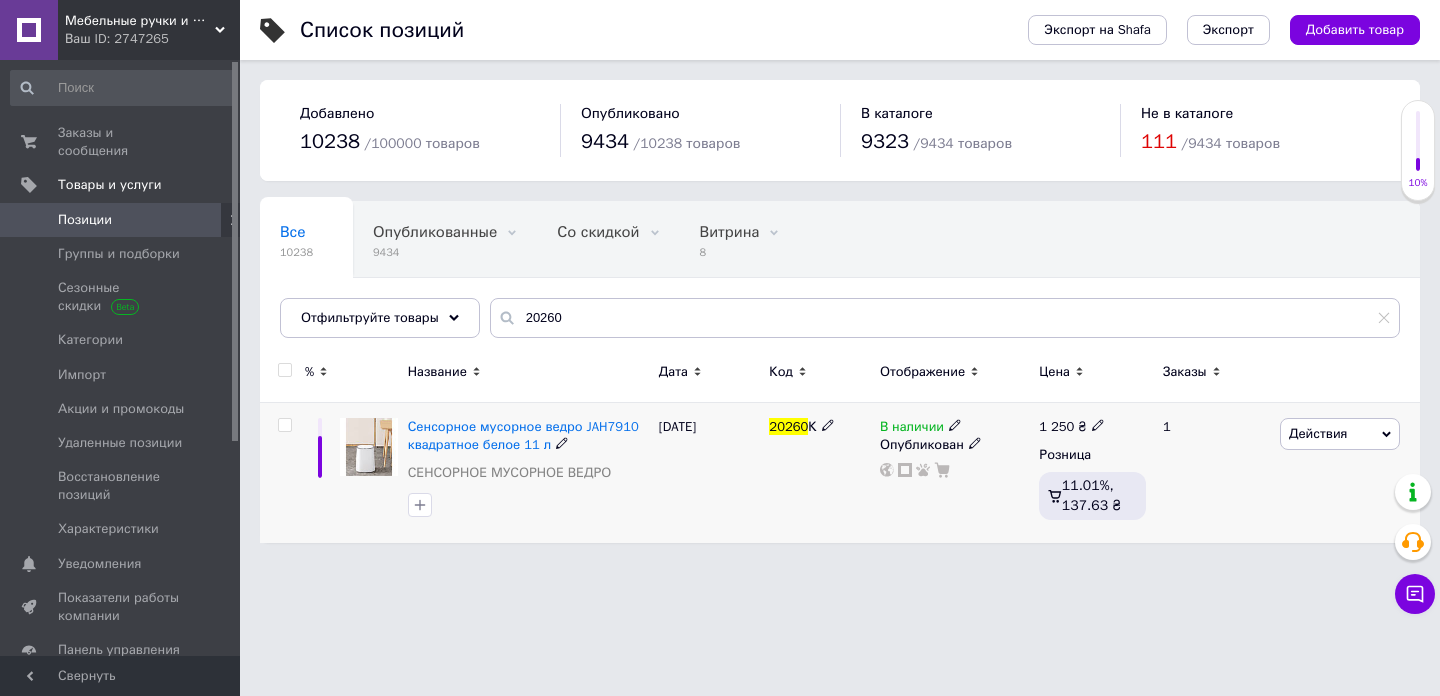 click on "1 250   ₴" at bounding box center (1072, 427) 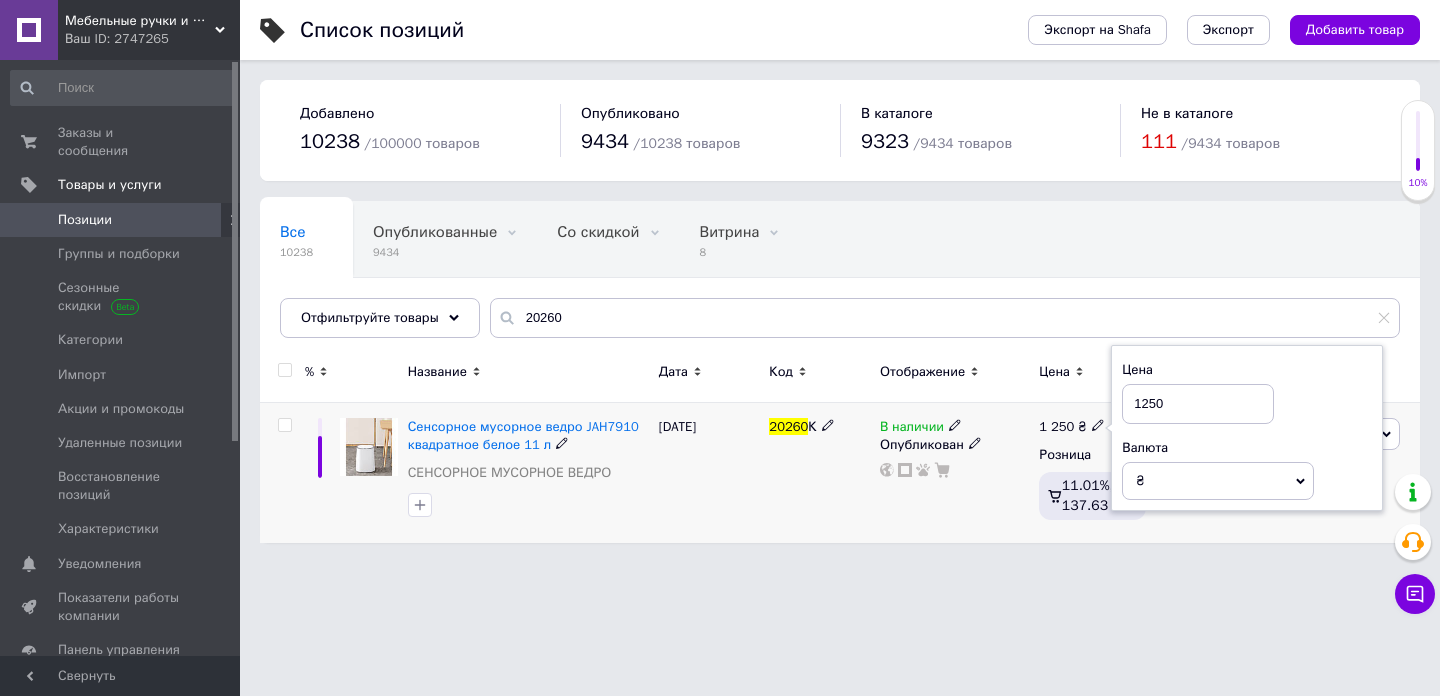 click on "1250" at bounding box center [1198, 404] 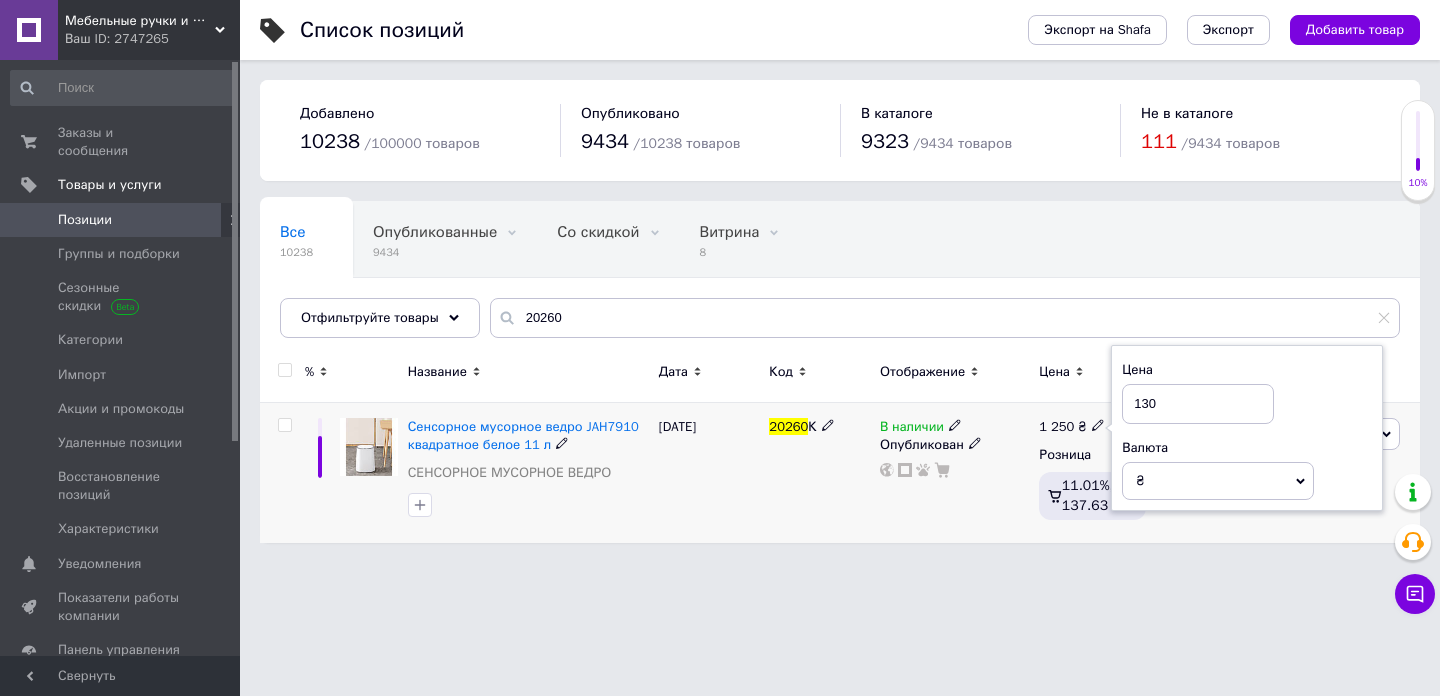 type on "1300" 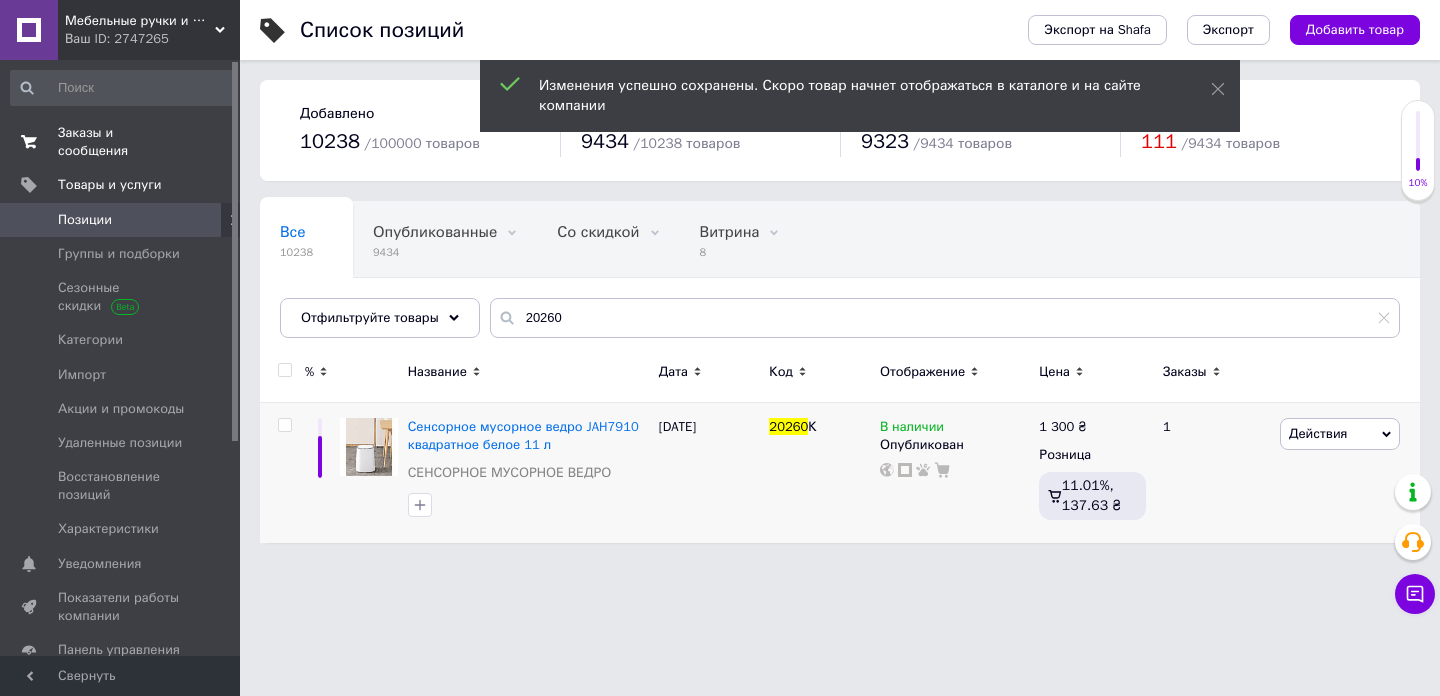click on "Заказы и сообщения" at bounding box center (121, 142) 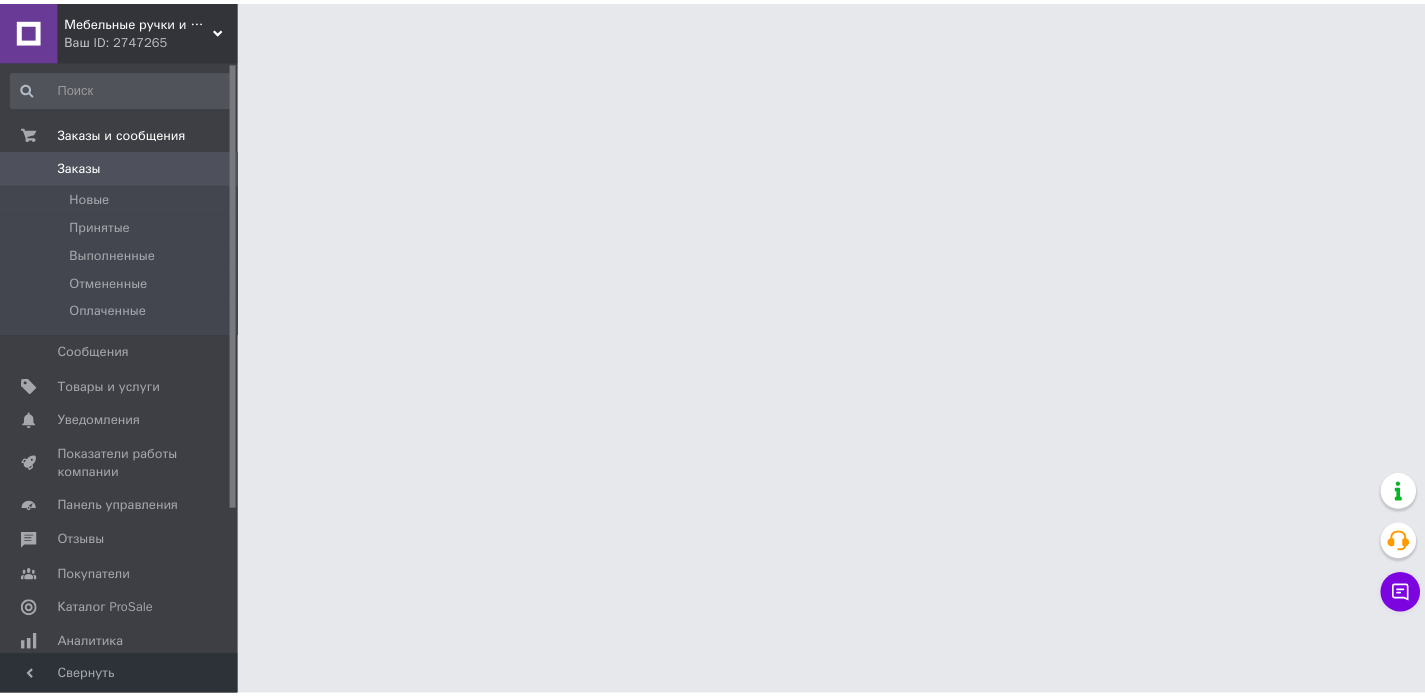 scroll, scrollTop: 0, scrollLeft: 0, axis: both 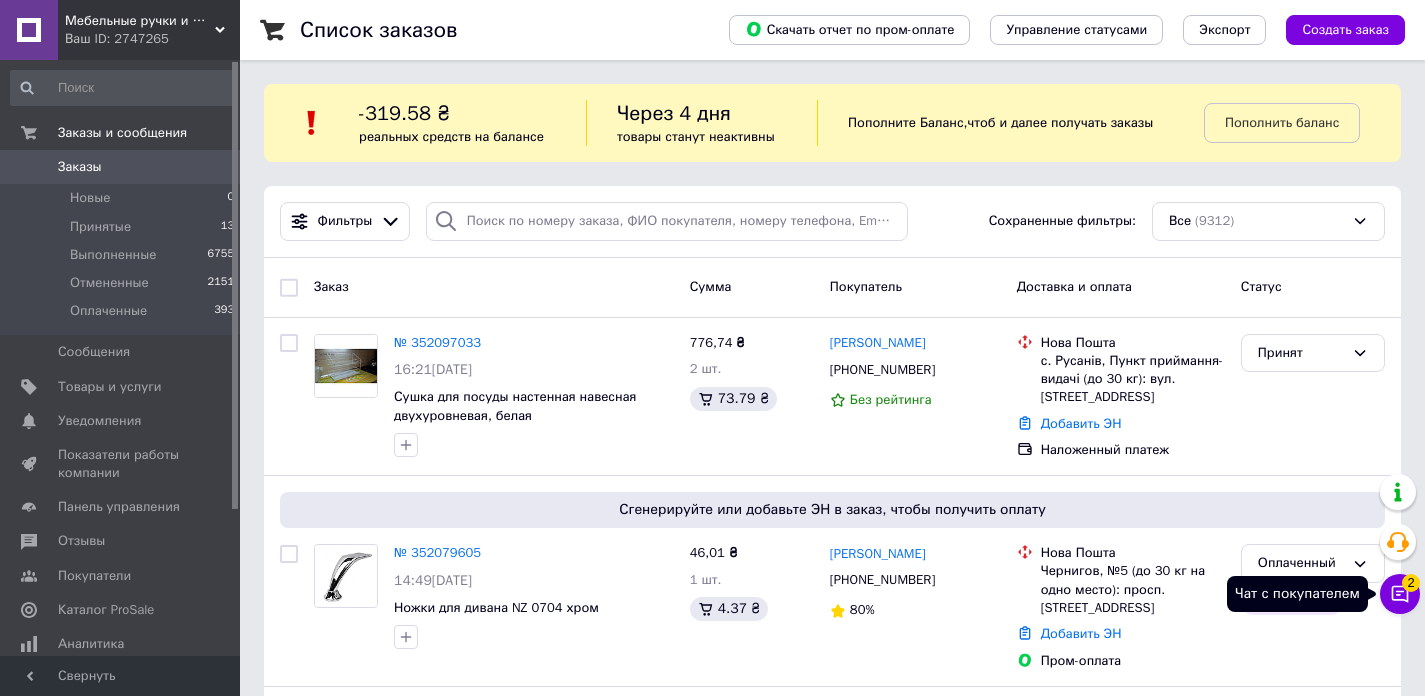 click on "2" at bounding box center [1411, 583] 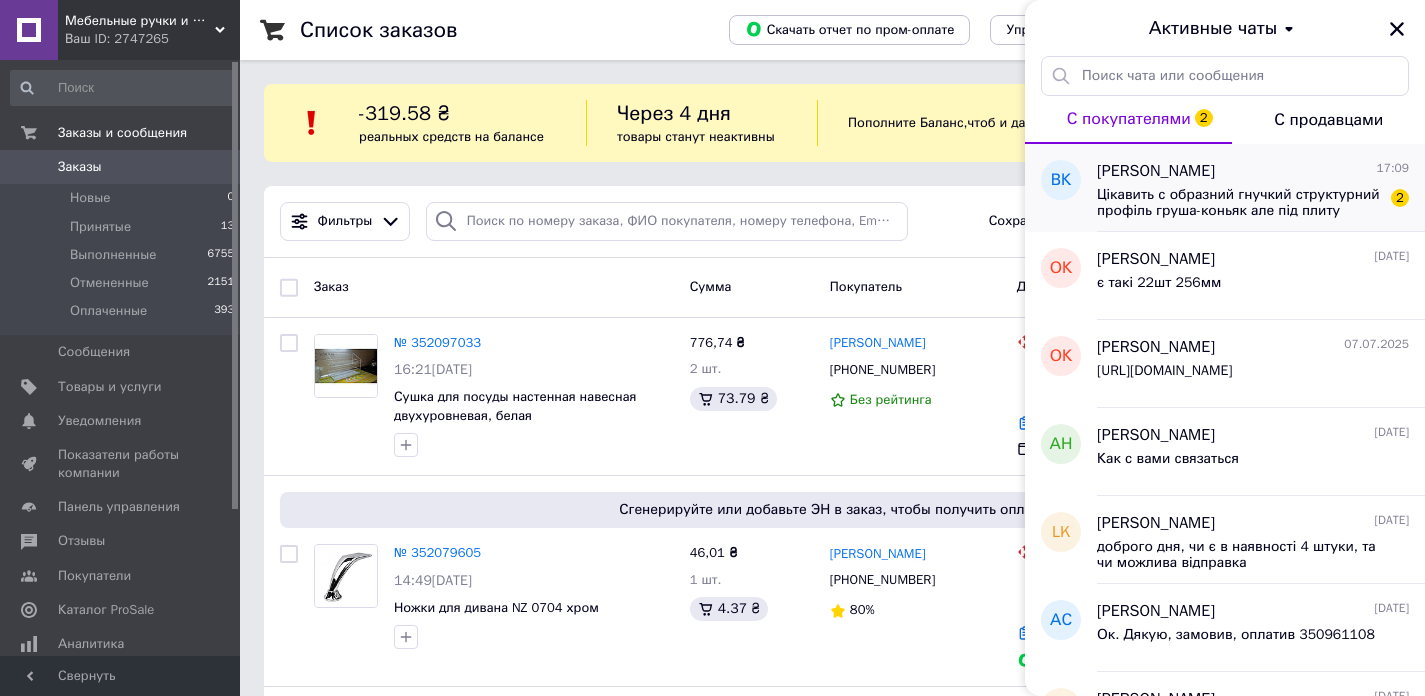 click on "Цікавить с образний гнучкий структурний профіль груша-коньяк але під плиту 18мм" at bounding box center (1239, 203) 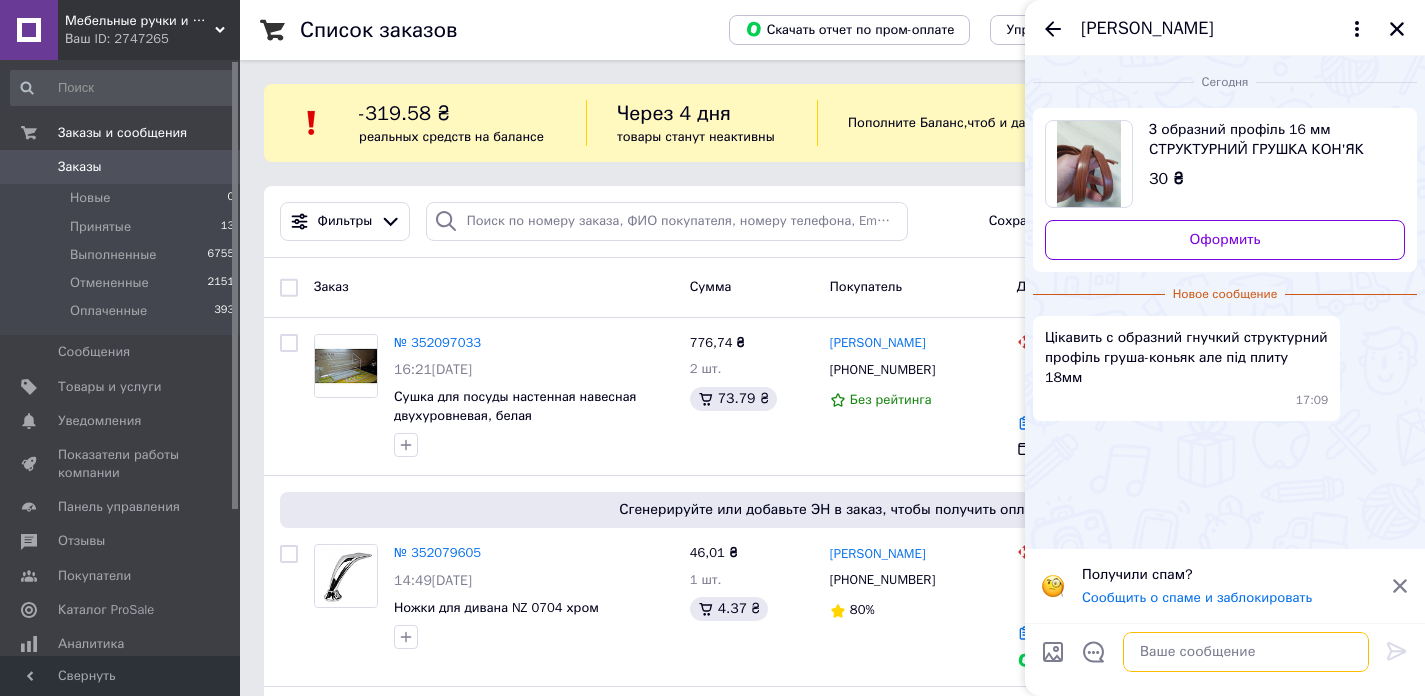 click at bounding box center (1246, 652) 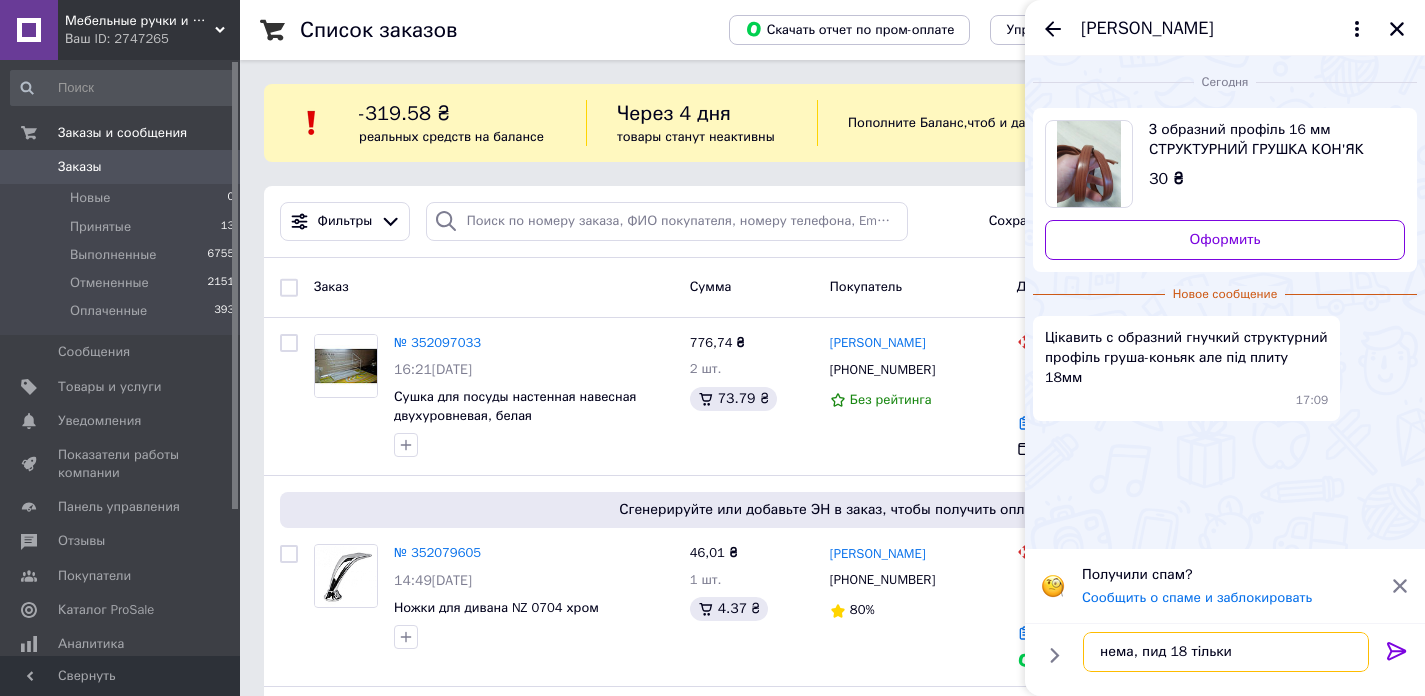 click on "нема, пид 18 тільки" at bounding box center [1226, 652] 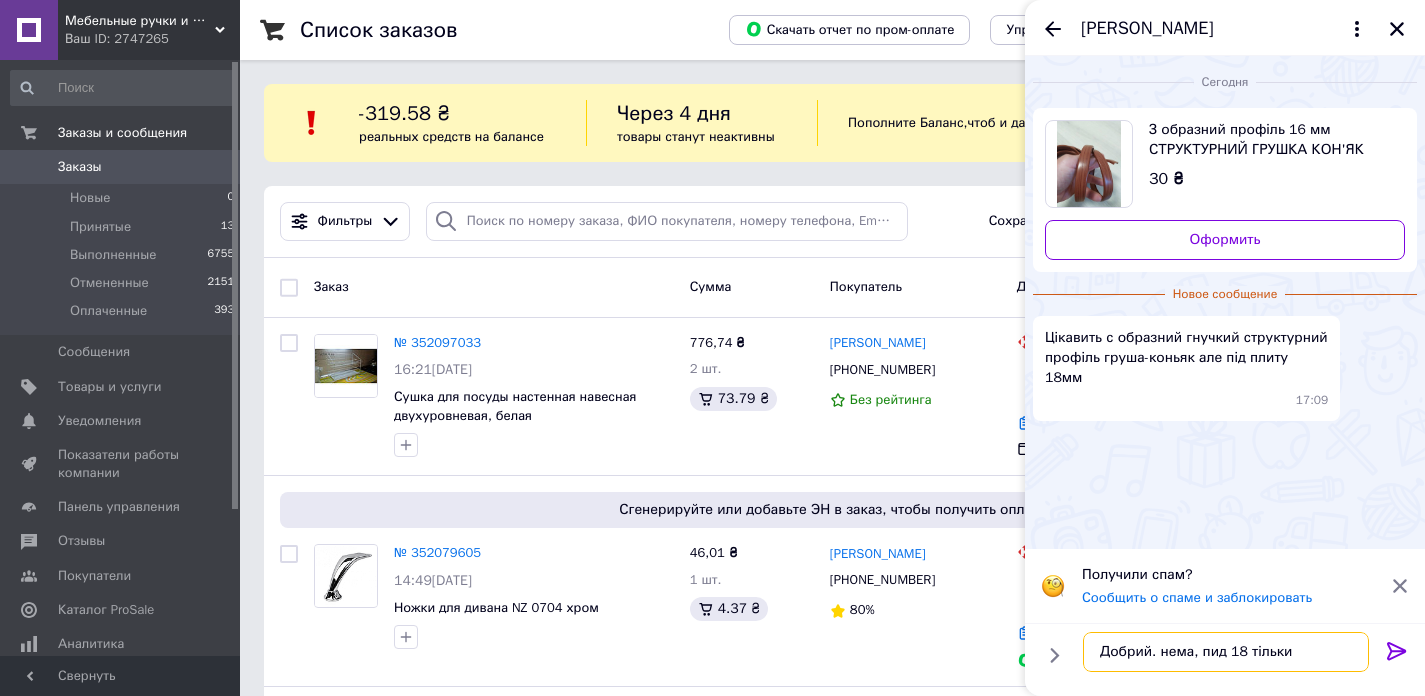 click on "Добрий. нема, пид 18 тільки" at bounding box center [1226, 652] 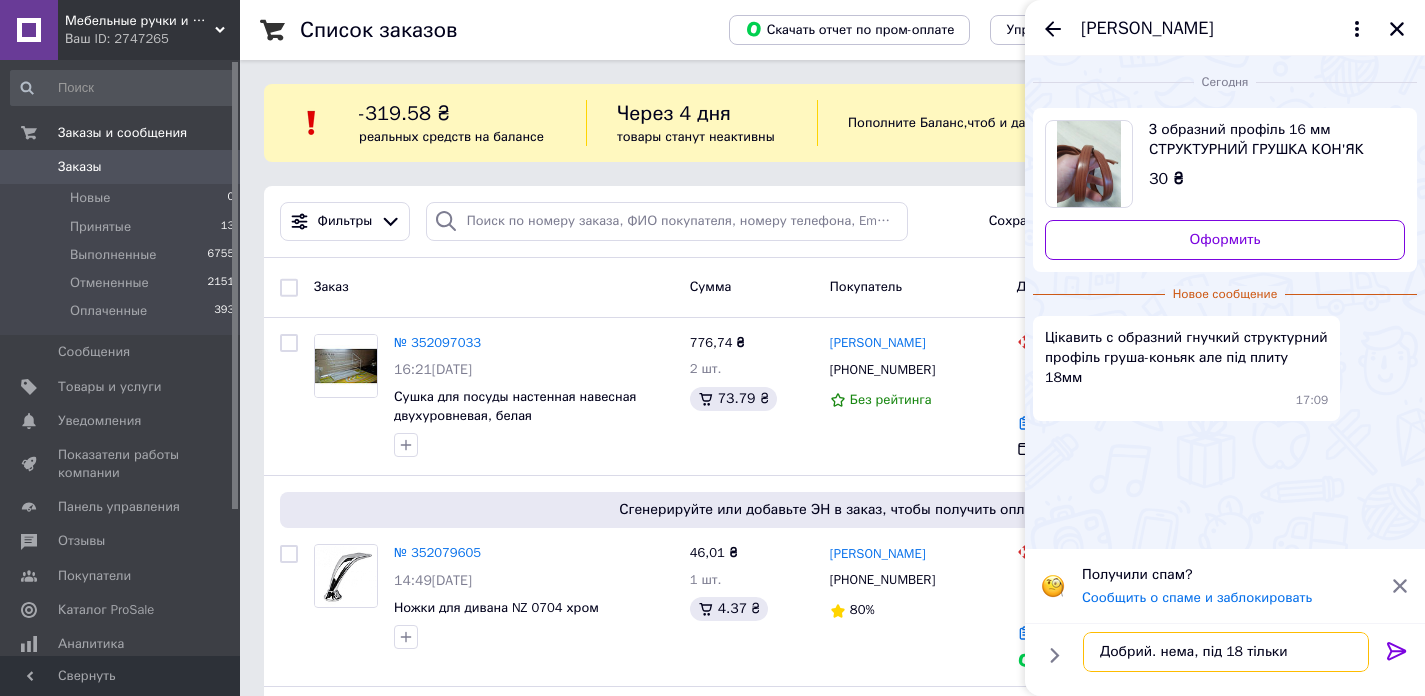 click on "Добрий. нема, під 18 тільки" at bounding box center (1226, 652) 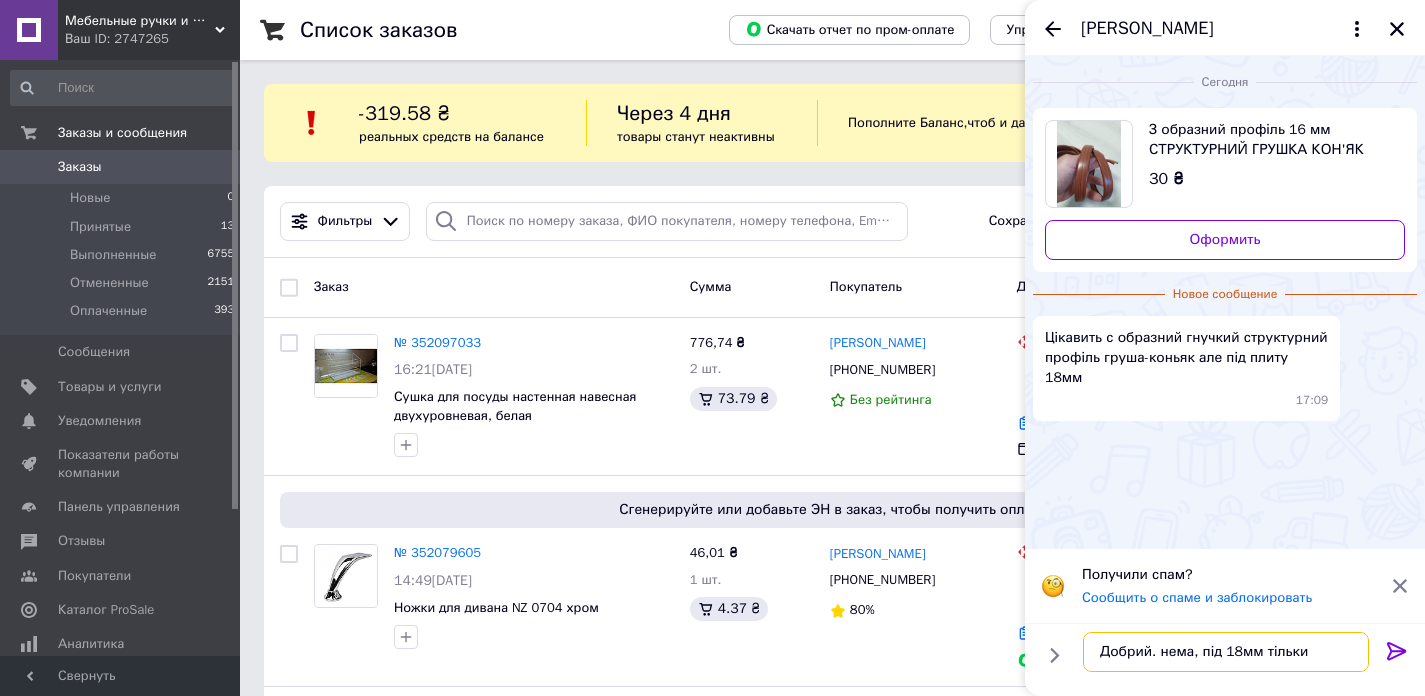 click on "Добрий. нема, під 18мм тільки" at bounding box center (1226, 652) 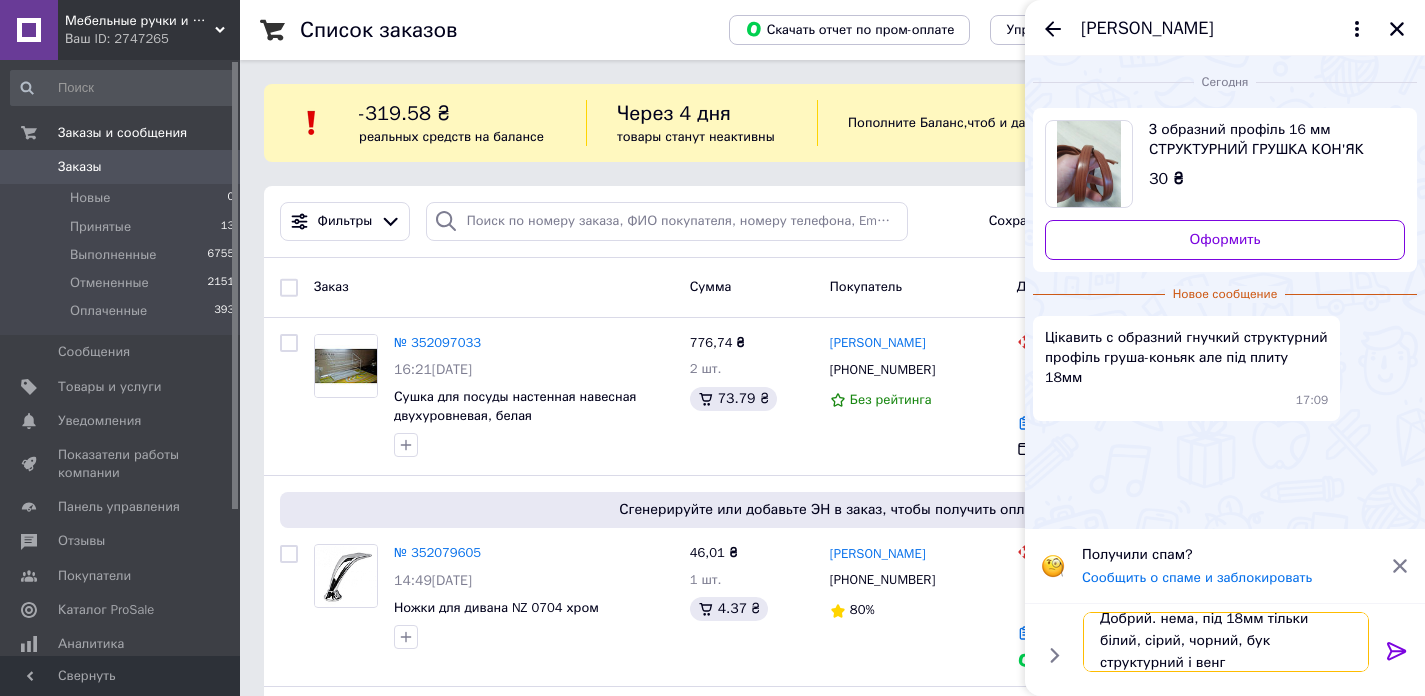 scroll, scrollTop: 2, scrollLeft: 0, axis: vertical 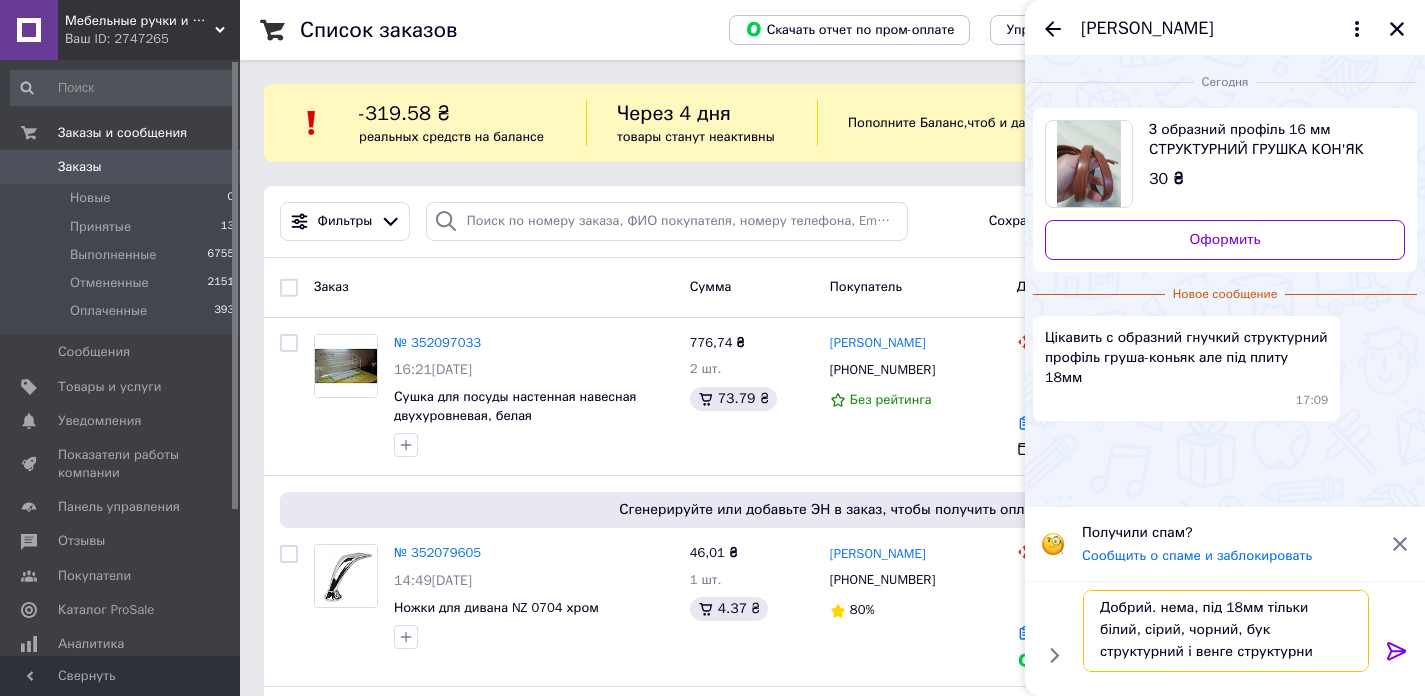 type on "Добрий. нема, під 18мм тільки білий, сірий, чорний, бук структурний і венге структурний" 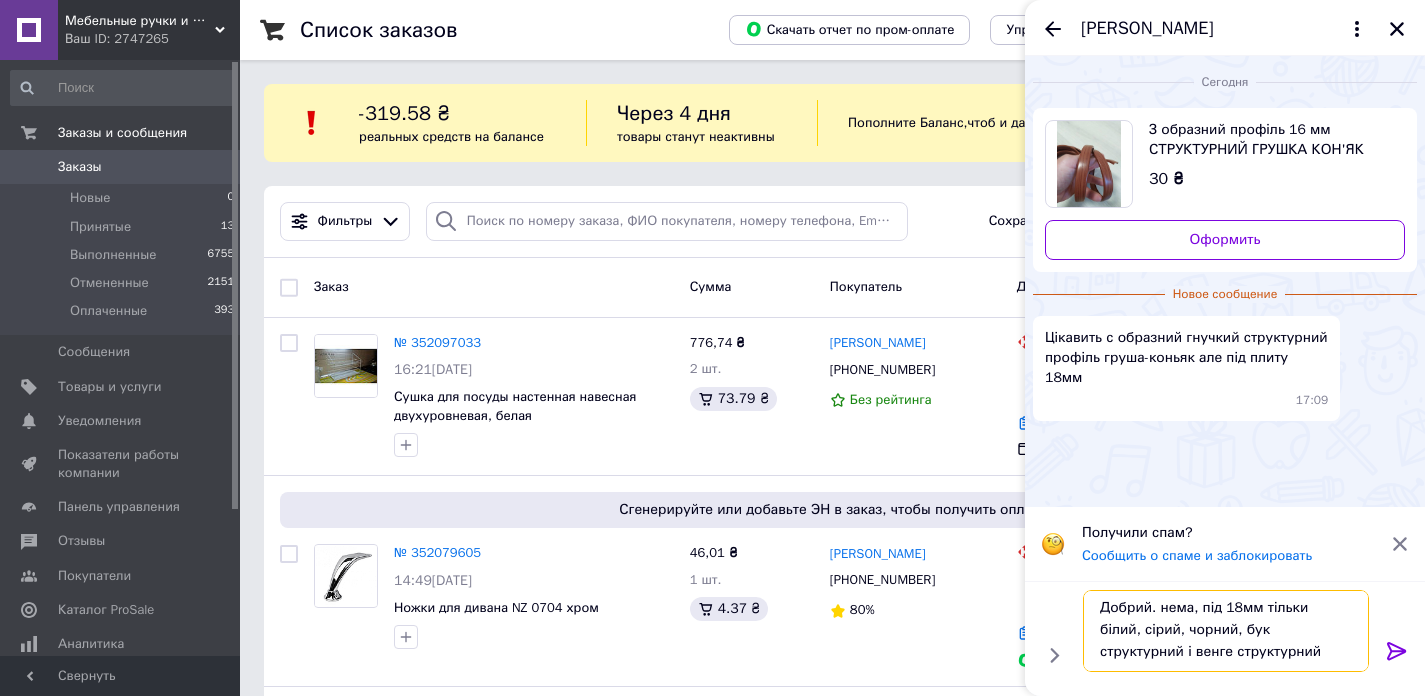 type 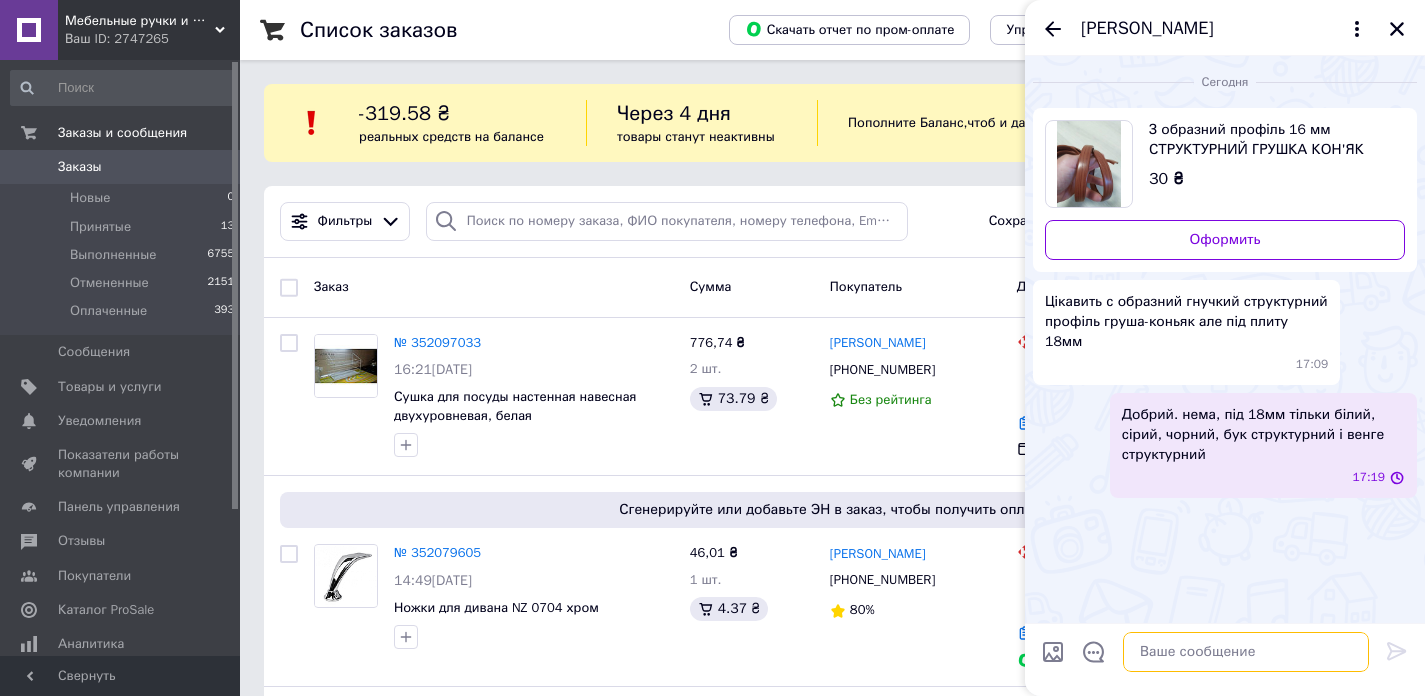 scroll, scrollTop: 0, scrollLeft: 0, axis: both 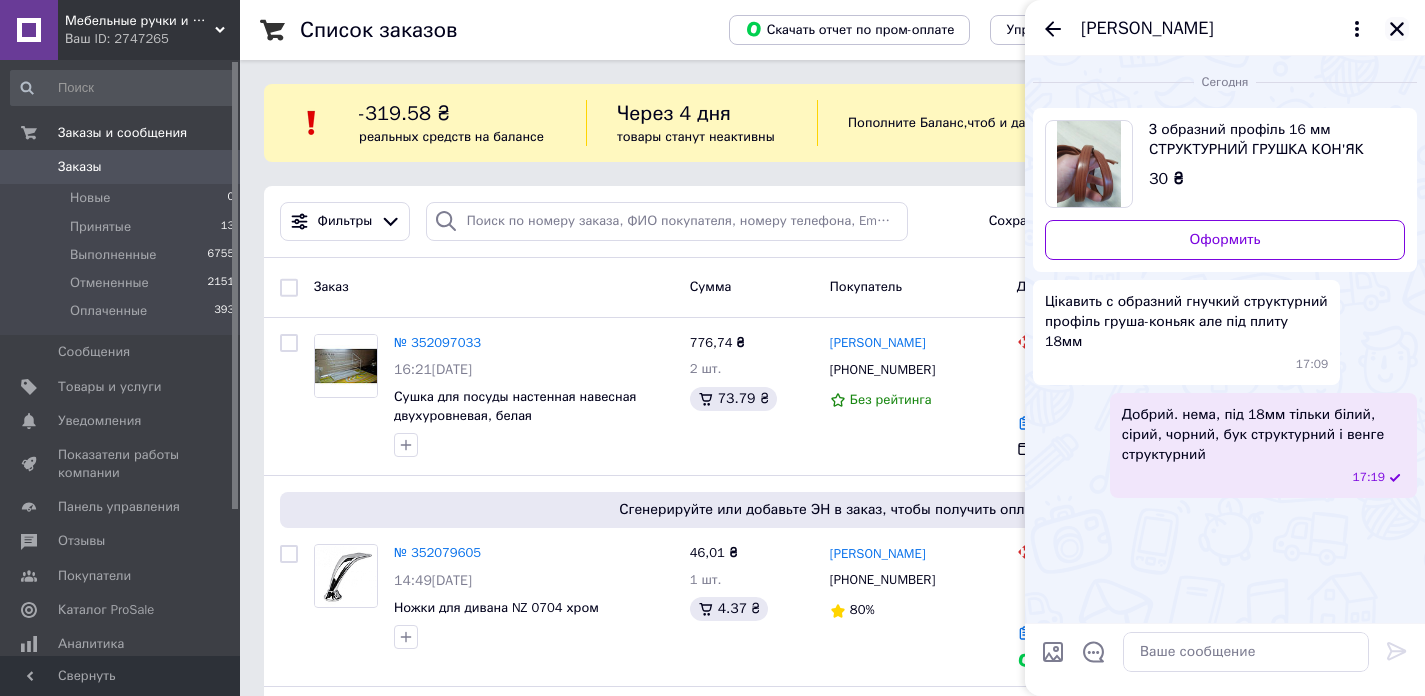 click 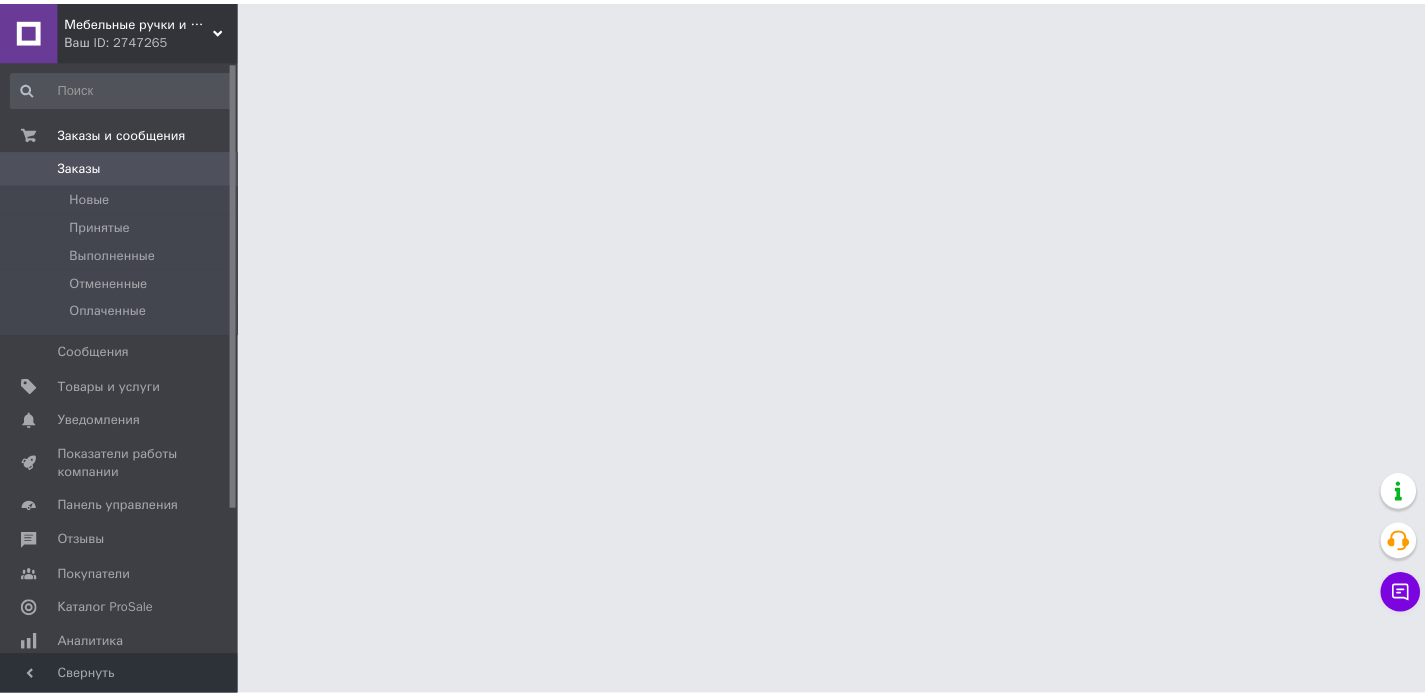 scroll, scrollTop: 0, scrollLeft: 0, axis: both 